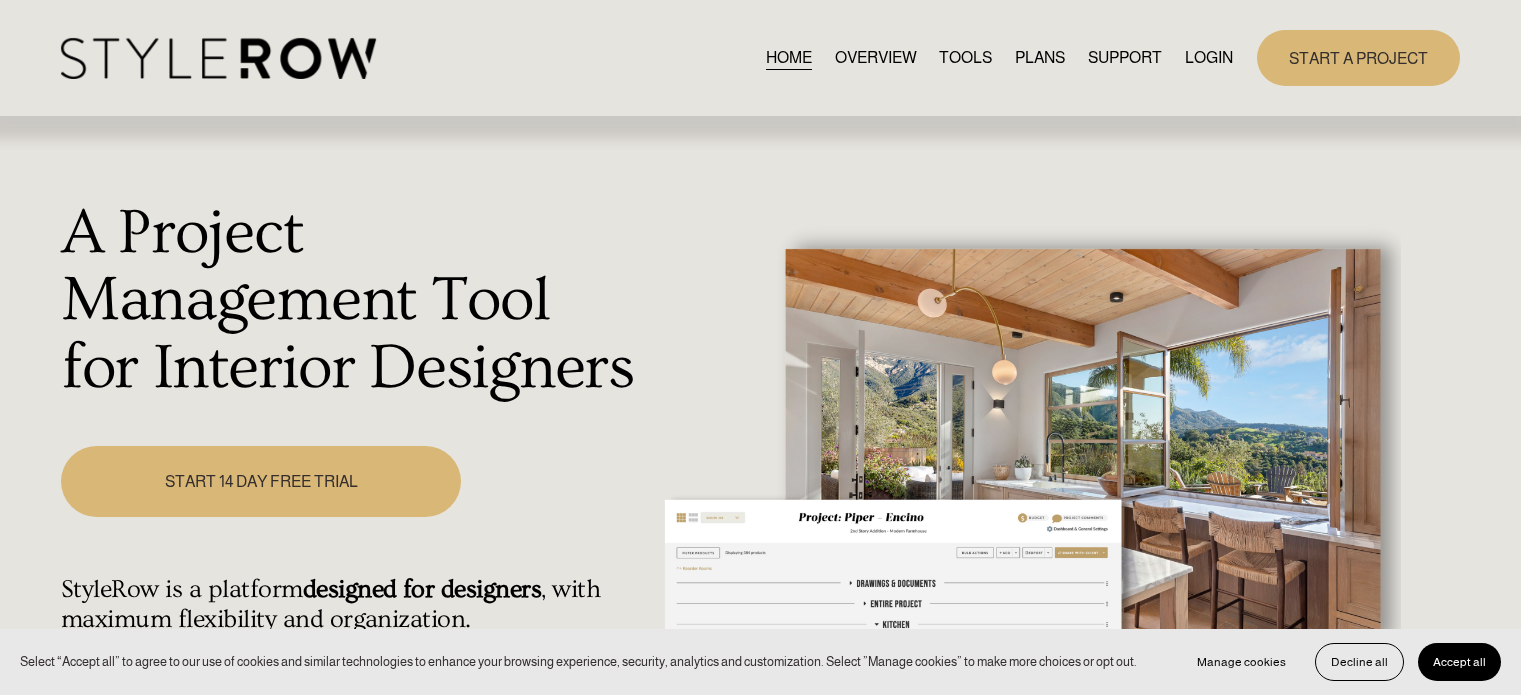 scroll, scrollTop: 0, scrollLeft: 0, axis: both 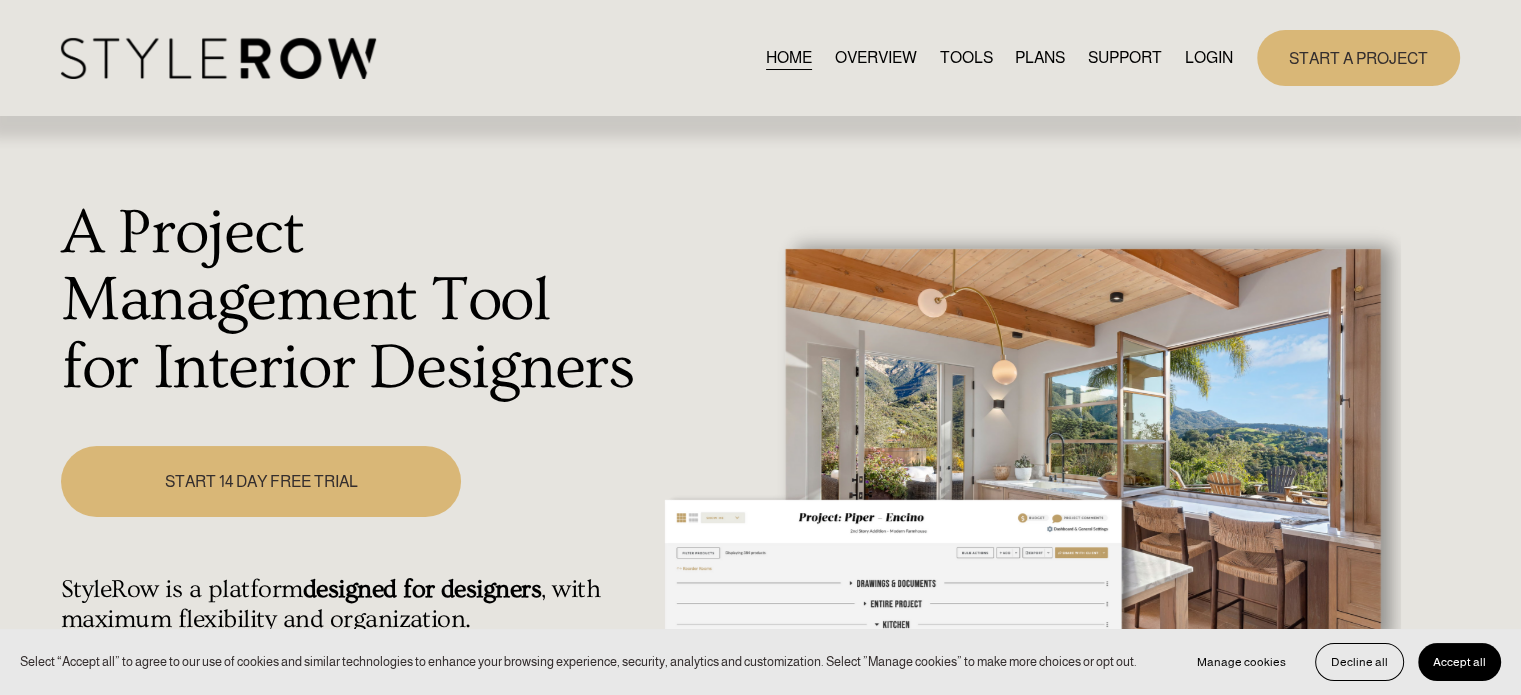 click on "LOGIN" at bounding box center [1209, 57] 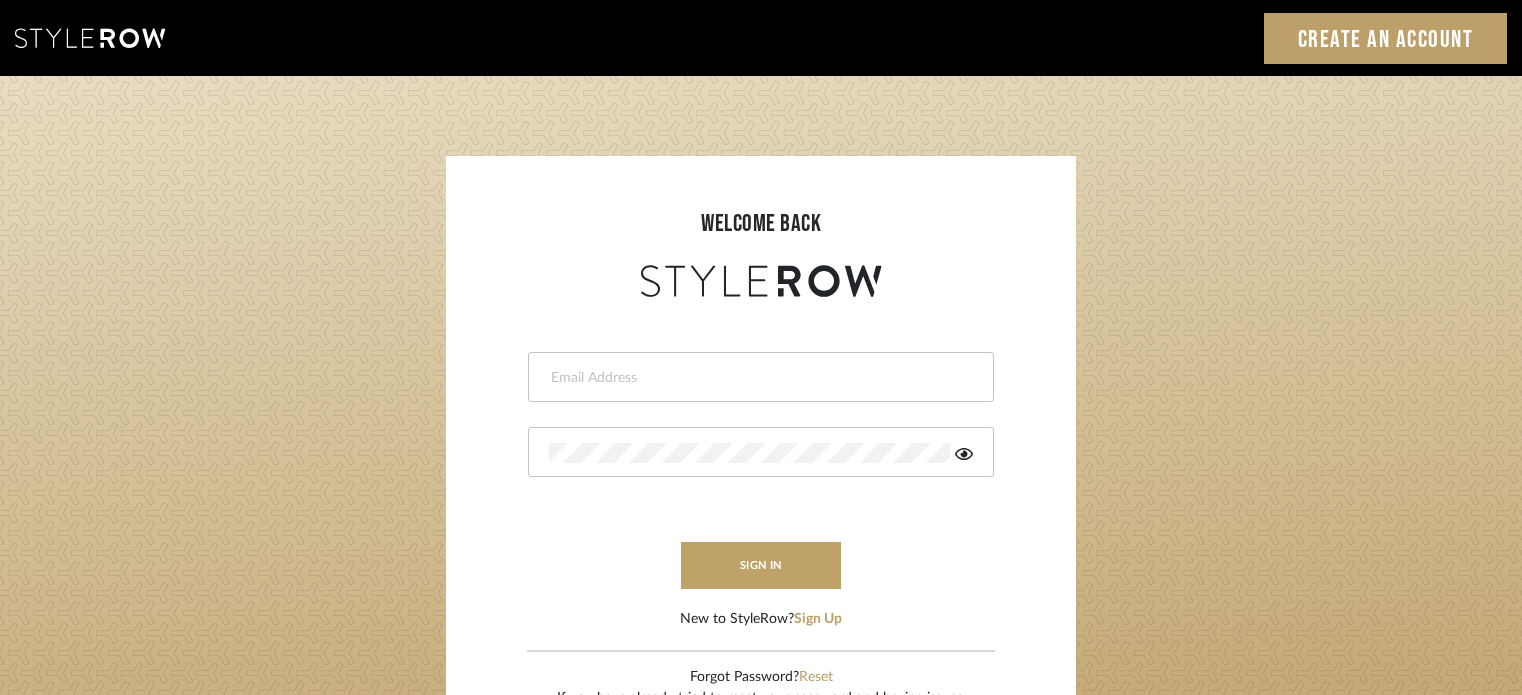 scroll, scrollTop: 0, scrollLeft: 0, axis: both 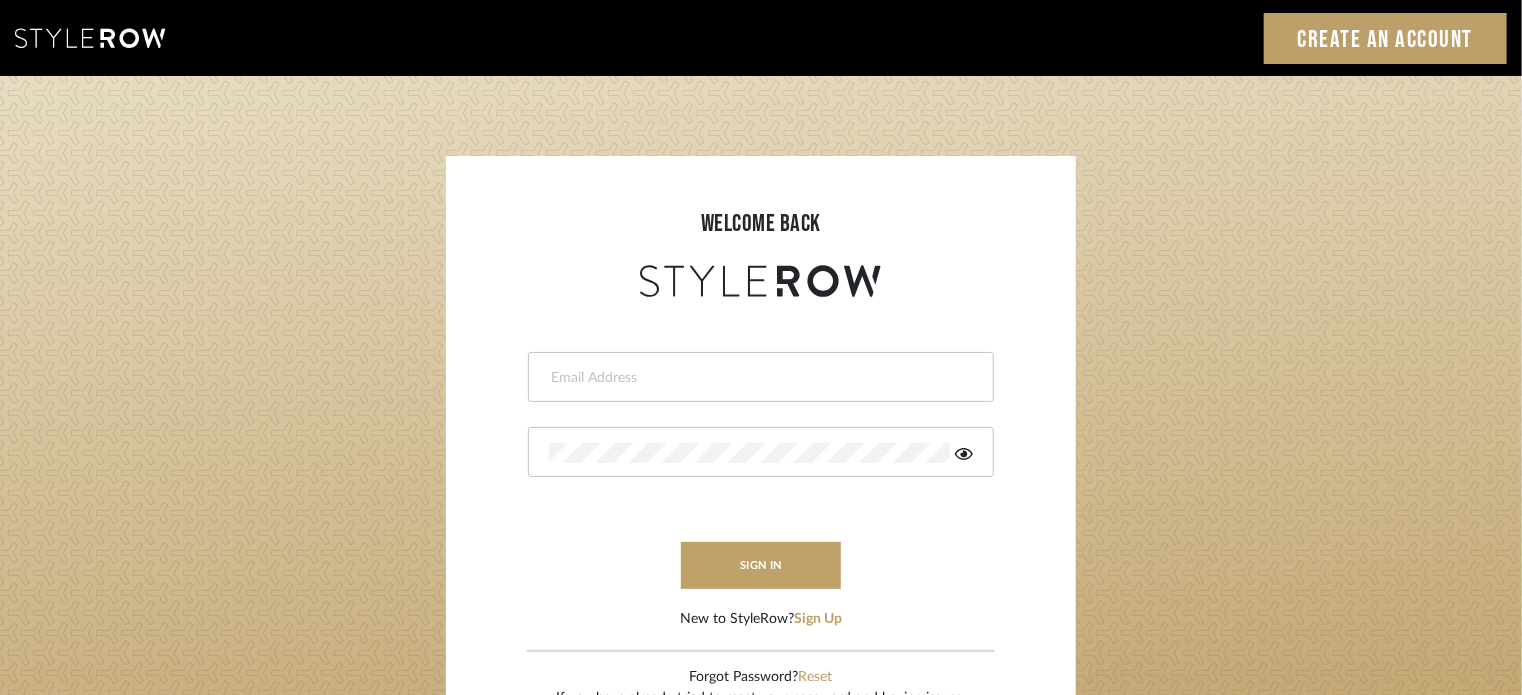 type on "katelyn@clothandkind.com" 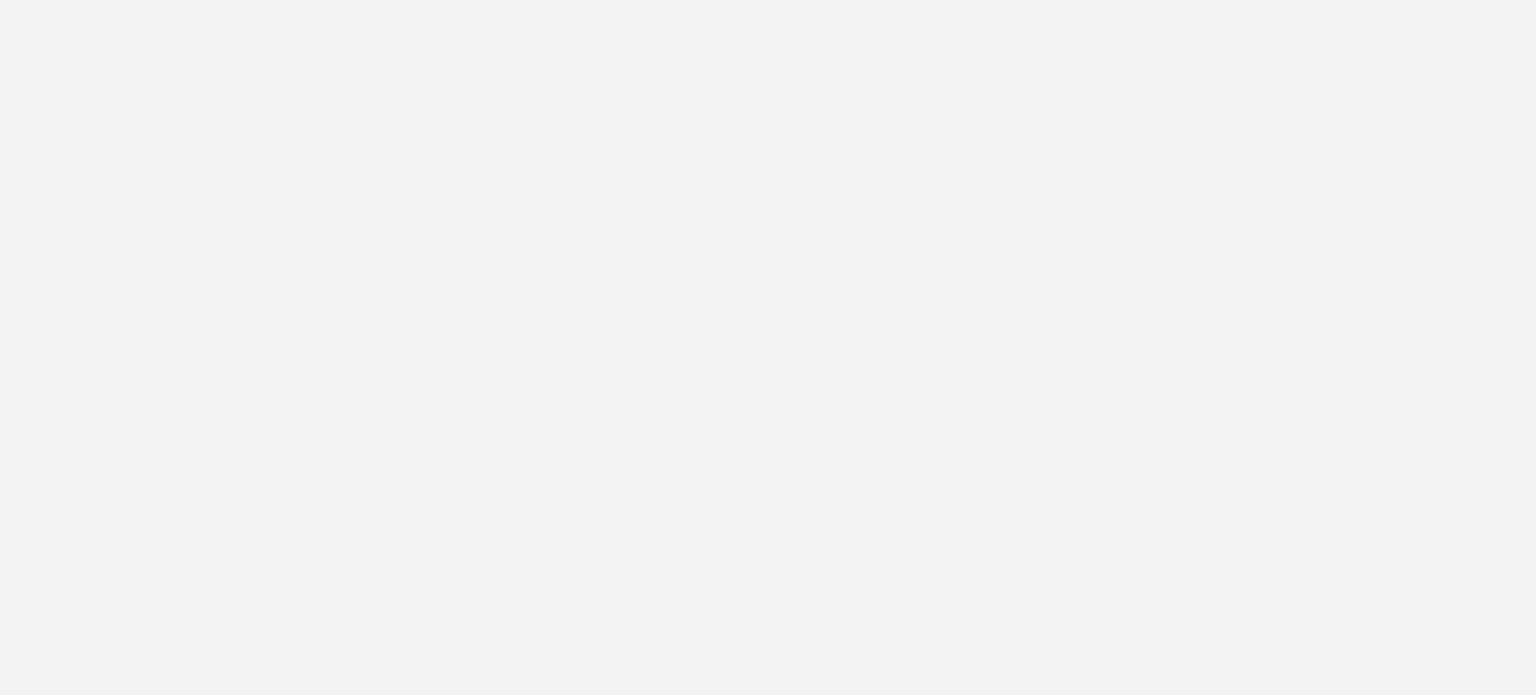 scroll, scrollTop: 0, scrollLeft: 0, axis: both 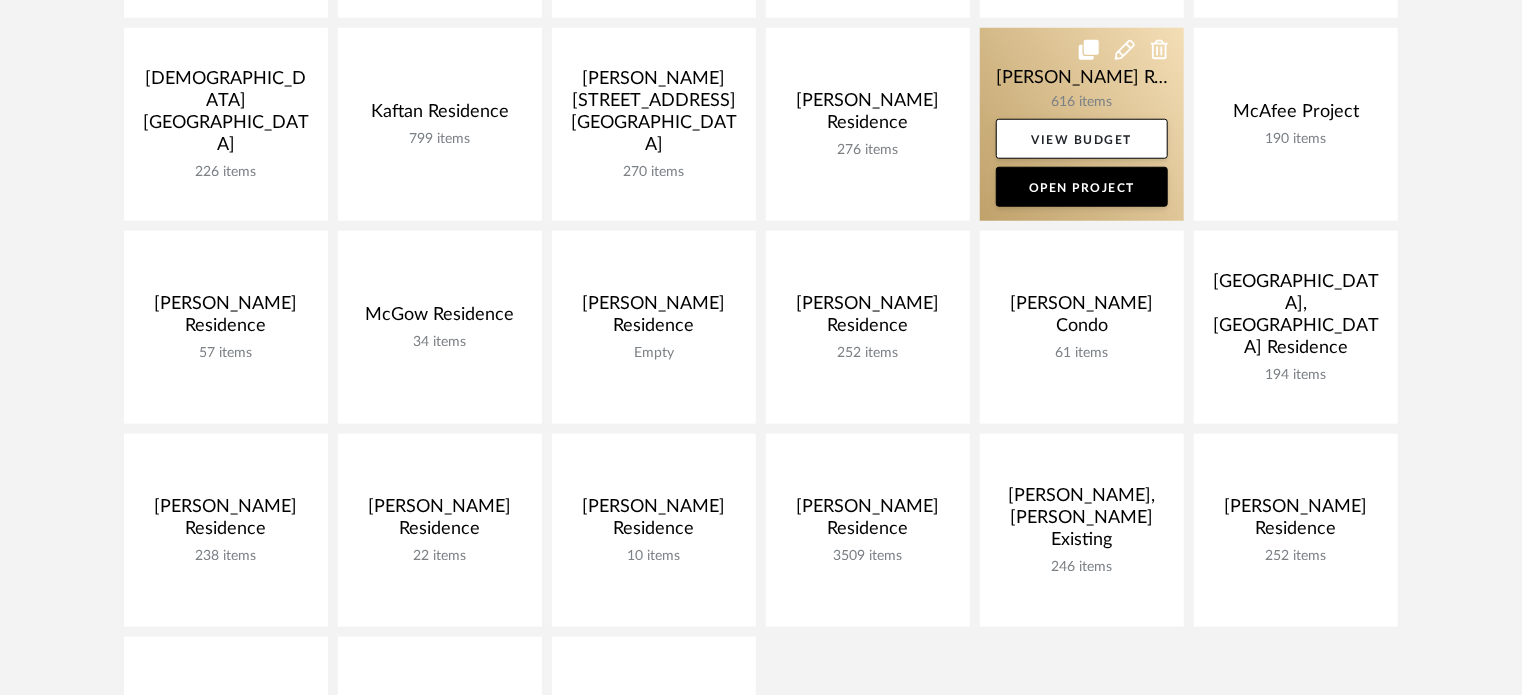 click 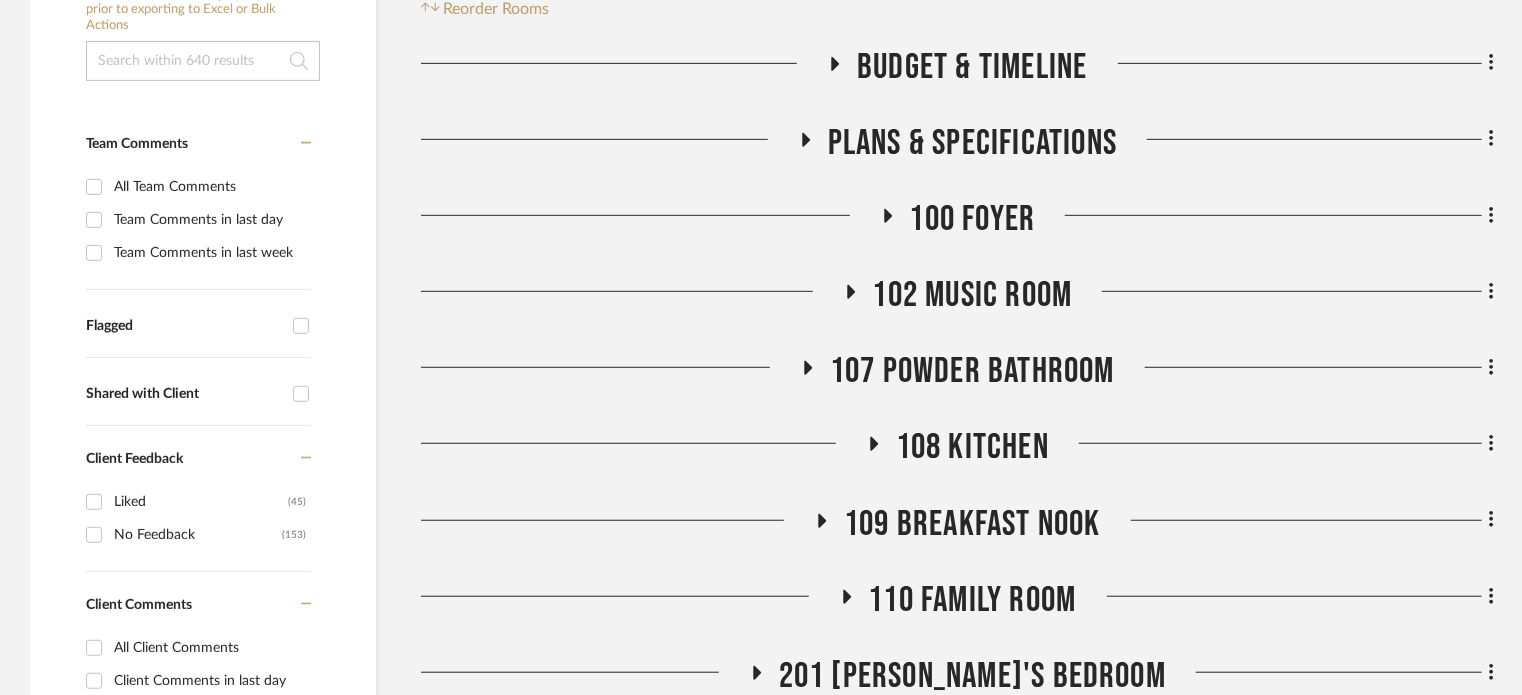scroll, scrollTop: 476, scrollLeft: 0, axis: vertical 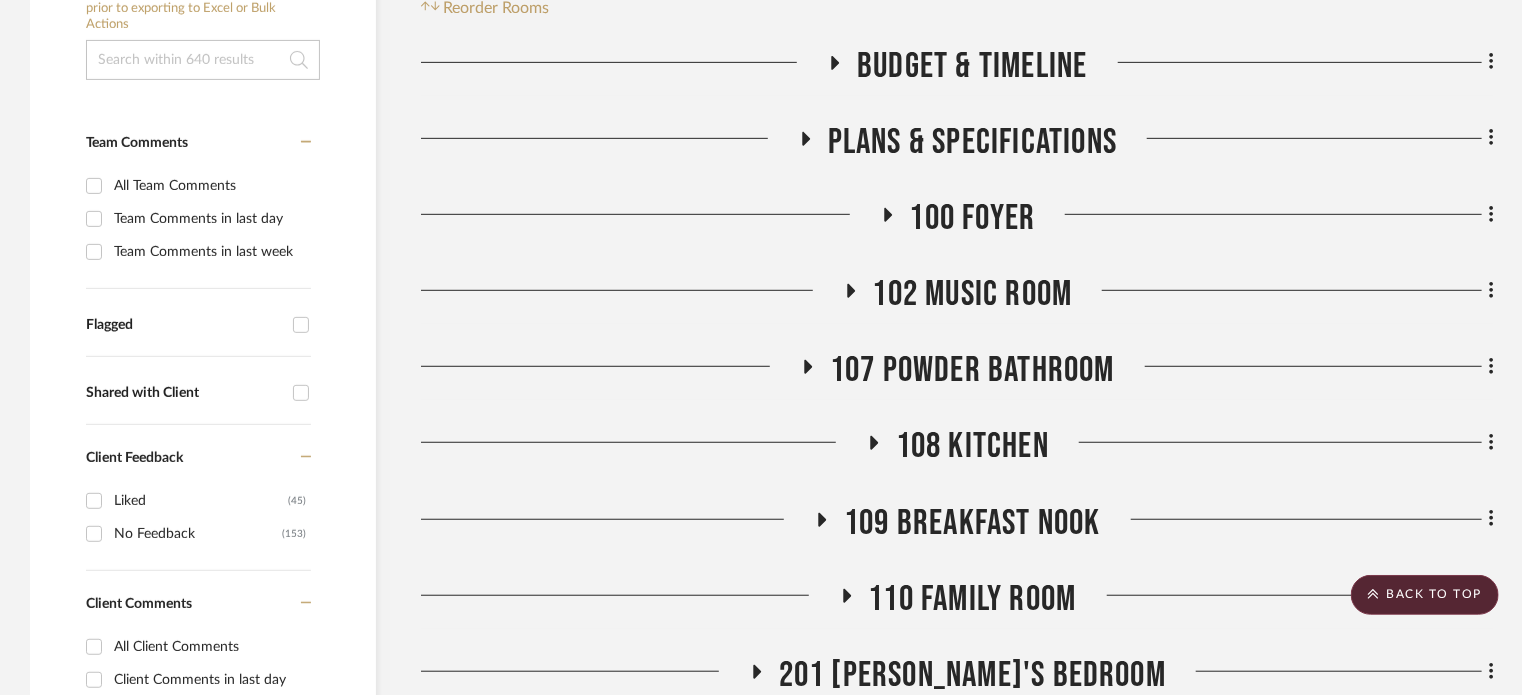 click on "107 Powder Bathroom" 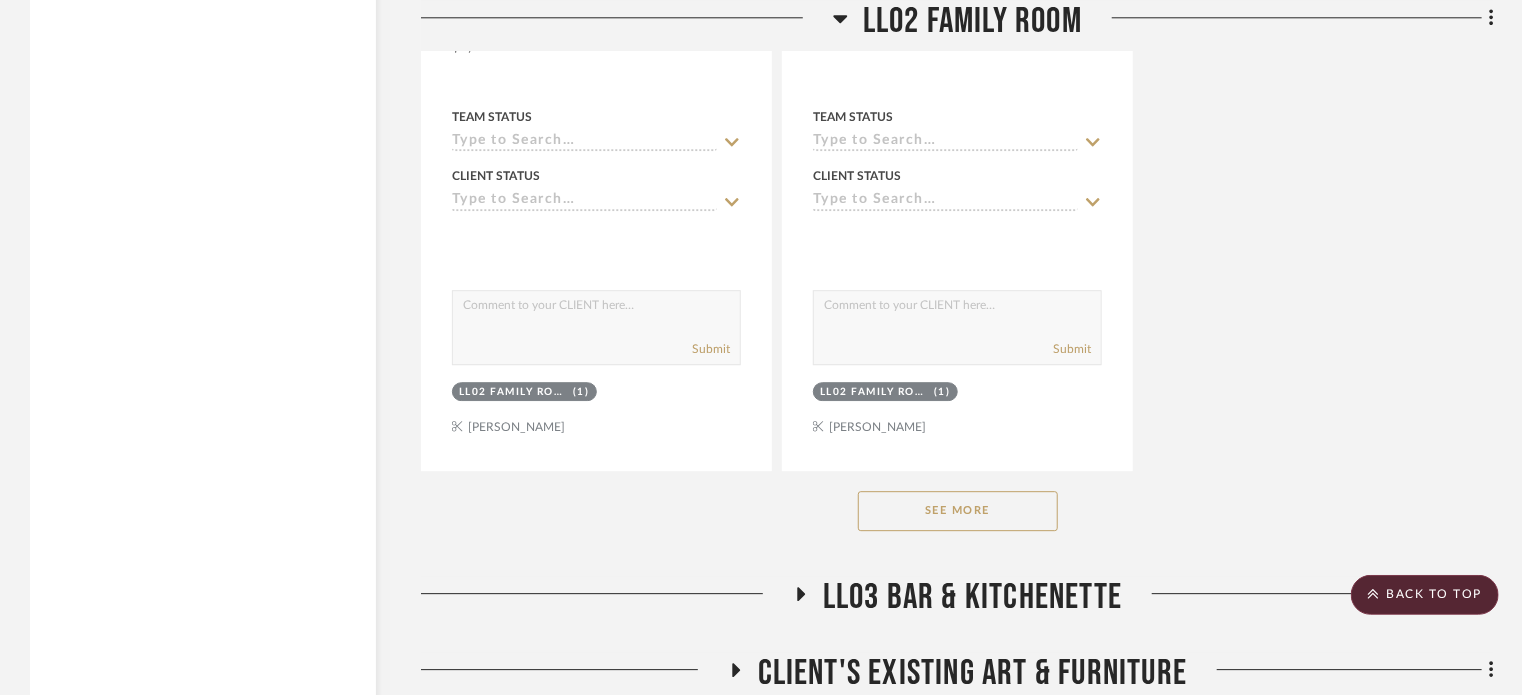 scroll, scrollTop: 6452, scrollLeft: 0, axis: vertical 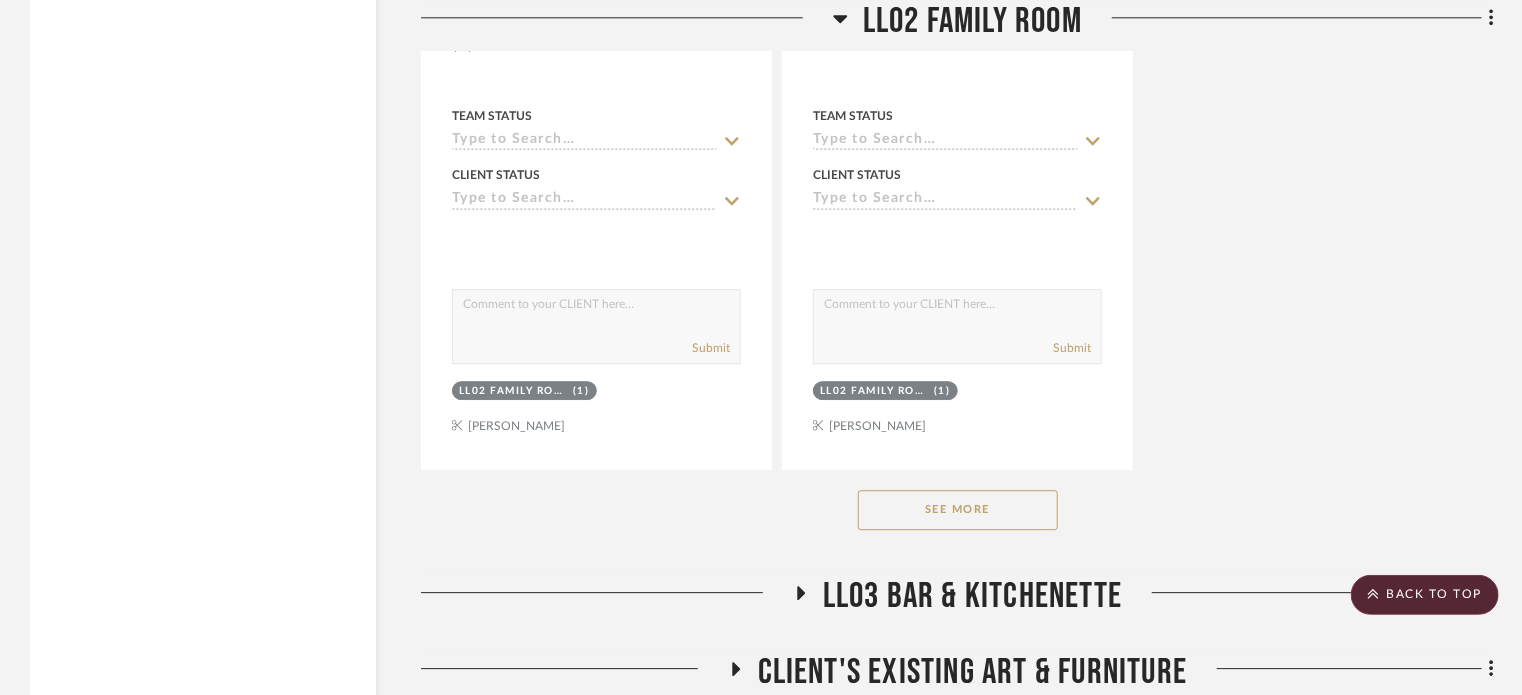 click on "See More" 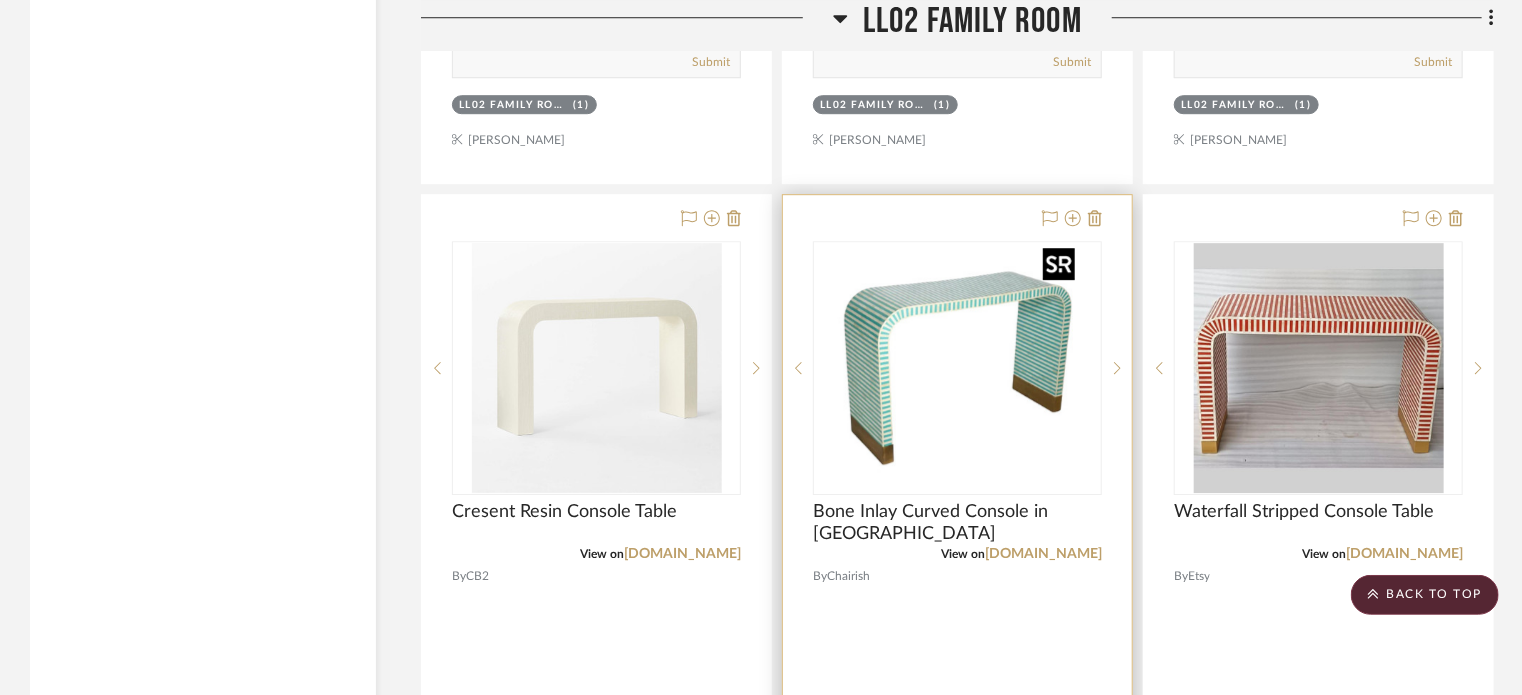 scroll, scrollTop: 6743, scrollLeft: 0, axis: vertical 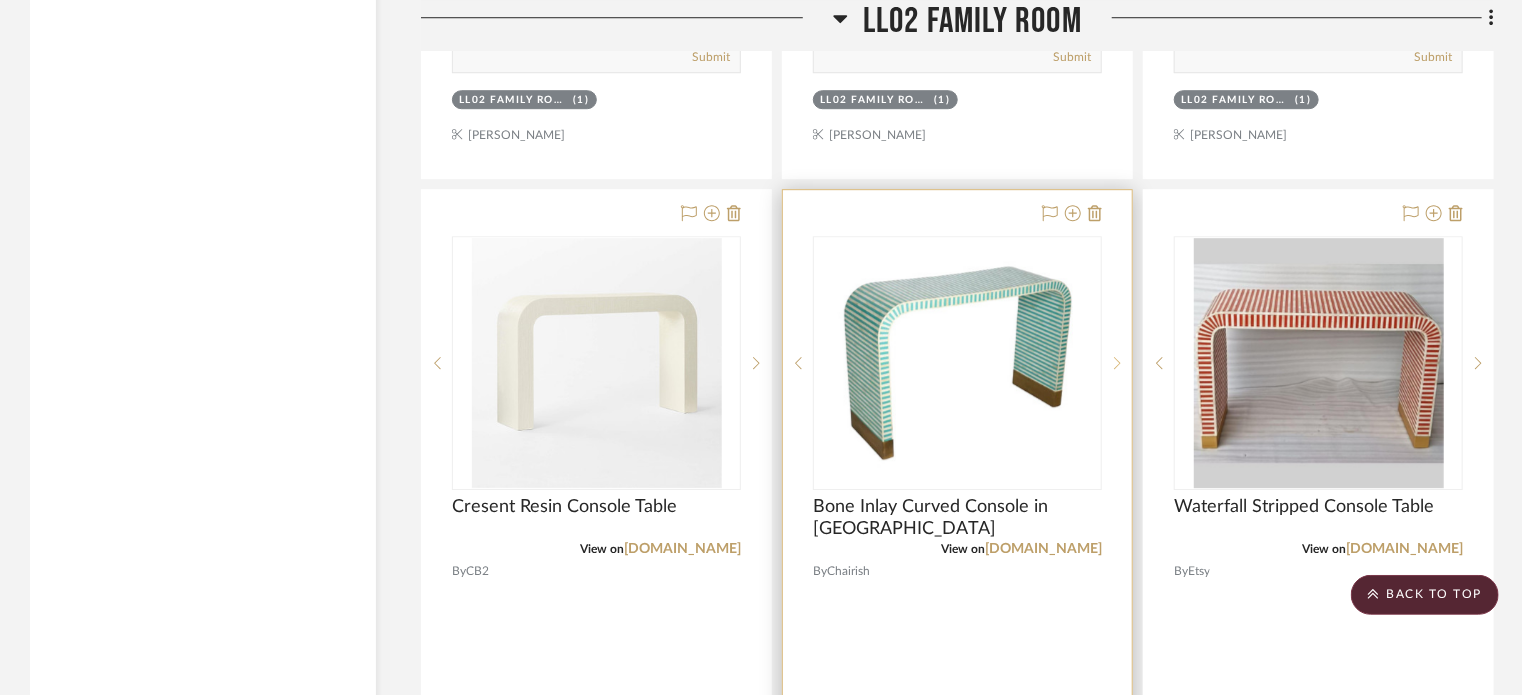 click at bounding box center [1117, 363] 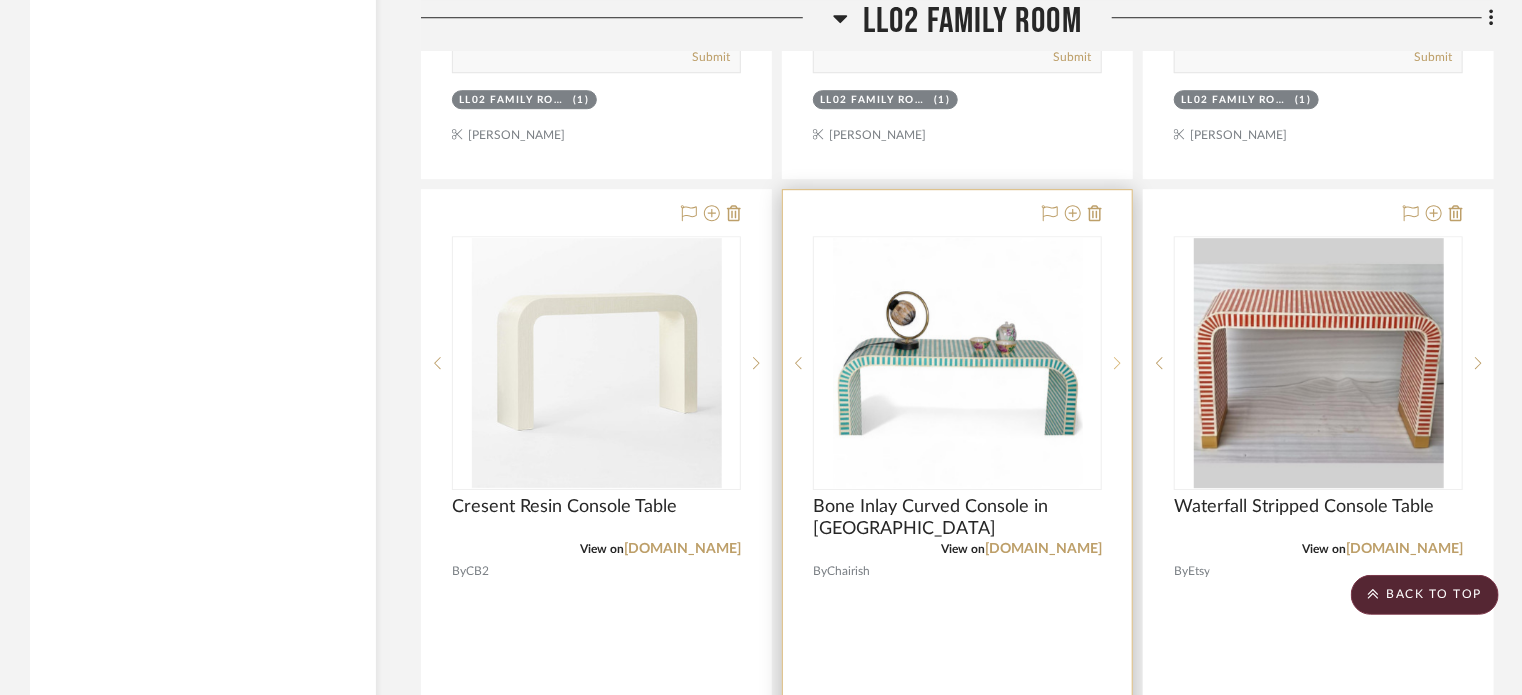 click at bounding box center (1117, 363) 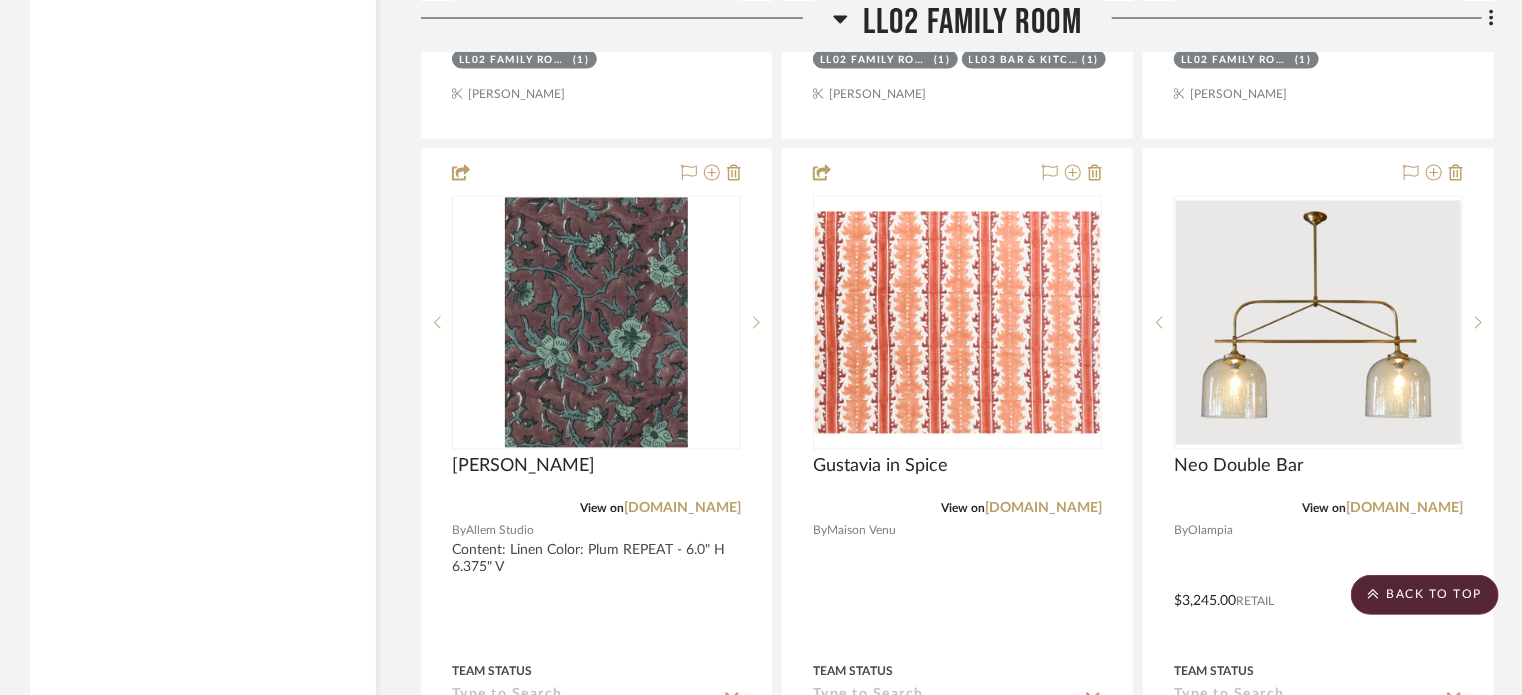 scroll, scrollTop: 9450, scrollLeft: 0, axis: vertical 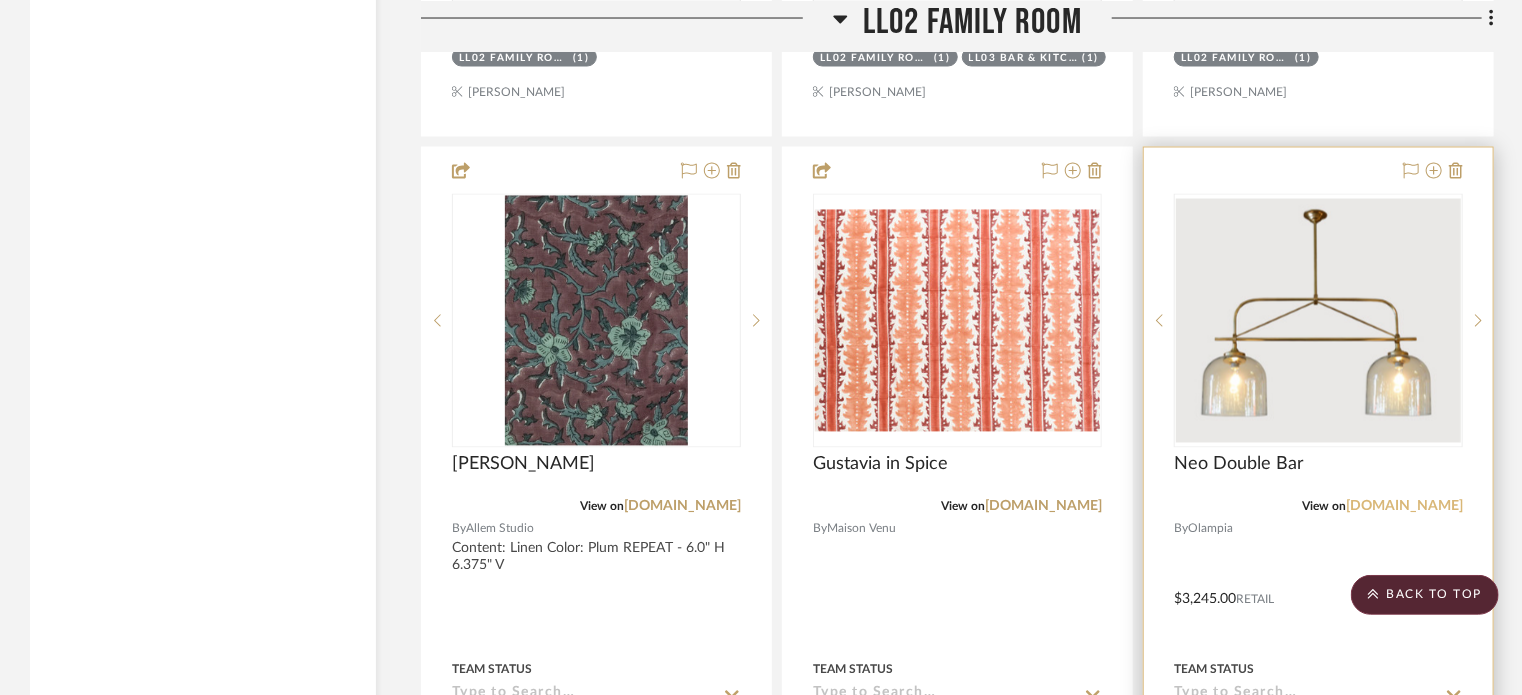 click on "olampia.com" at bounding box center [1404, 507] 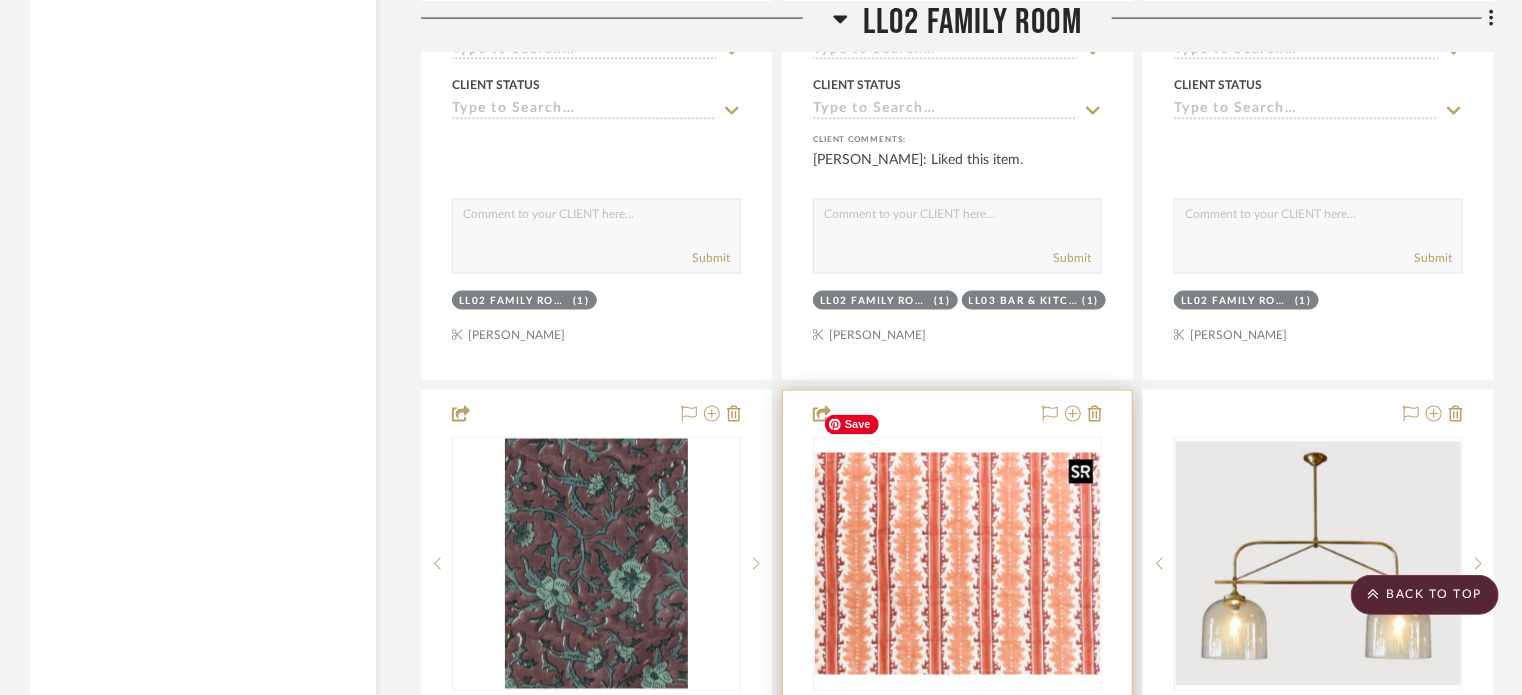 scroll, scrollTop: 9206, scrollLeft: 0, axis: vertical 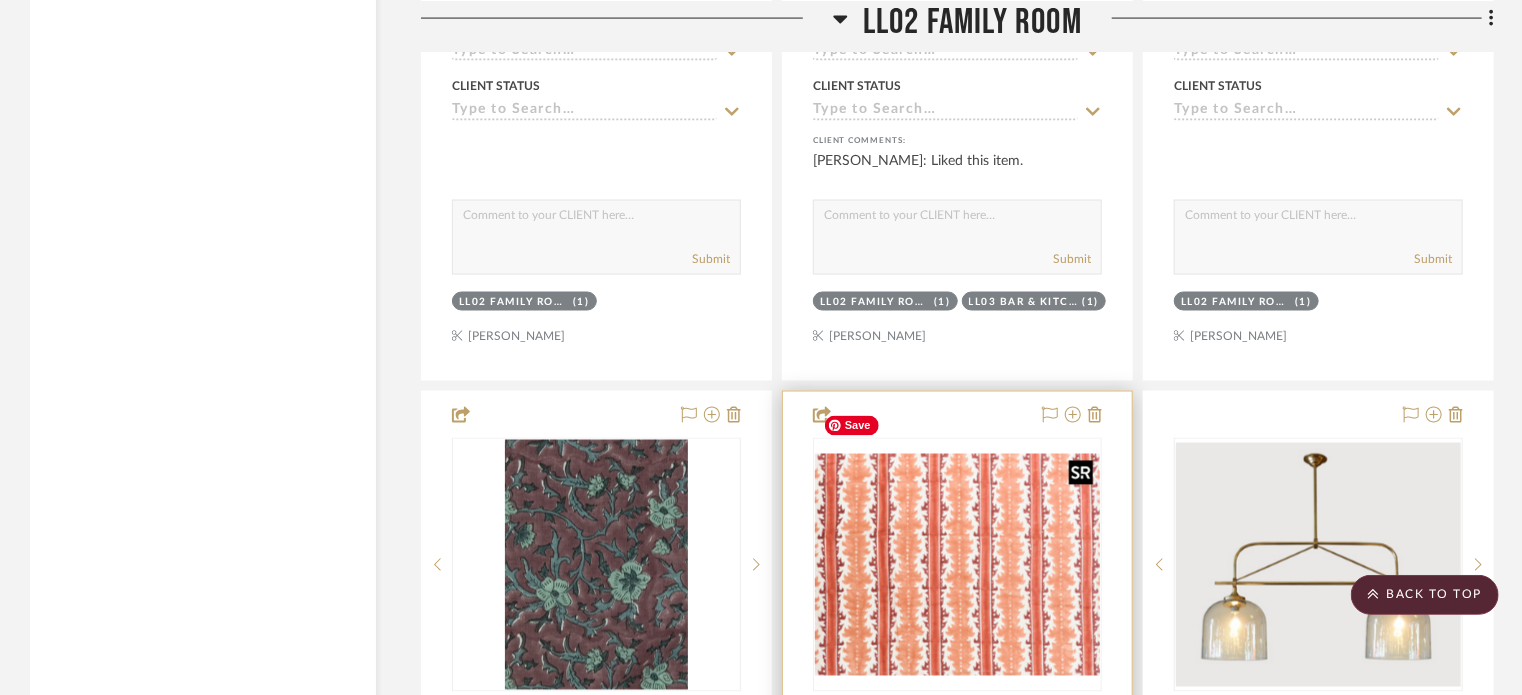 click at bounding box center [957, 565] 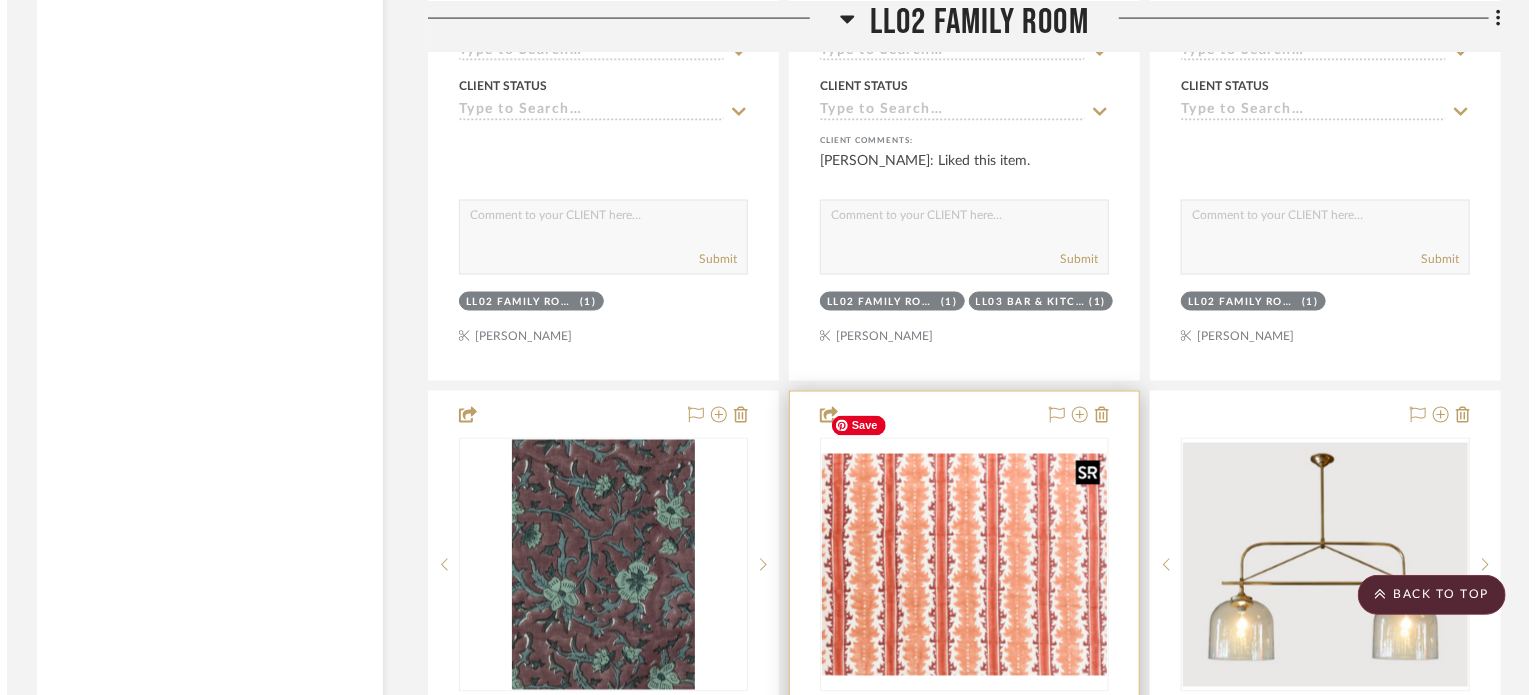 scroll, scrollTop: 0, scrollLeft: 0, axis: both 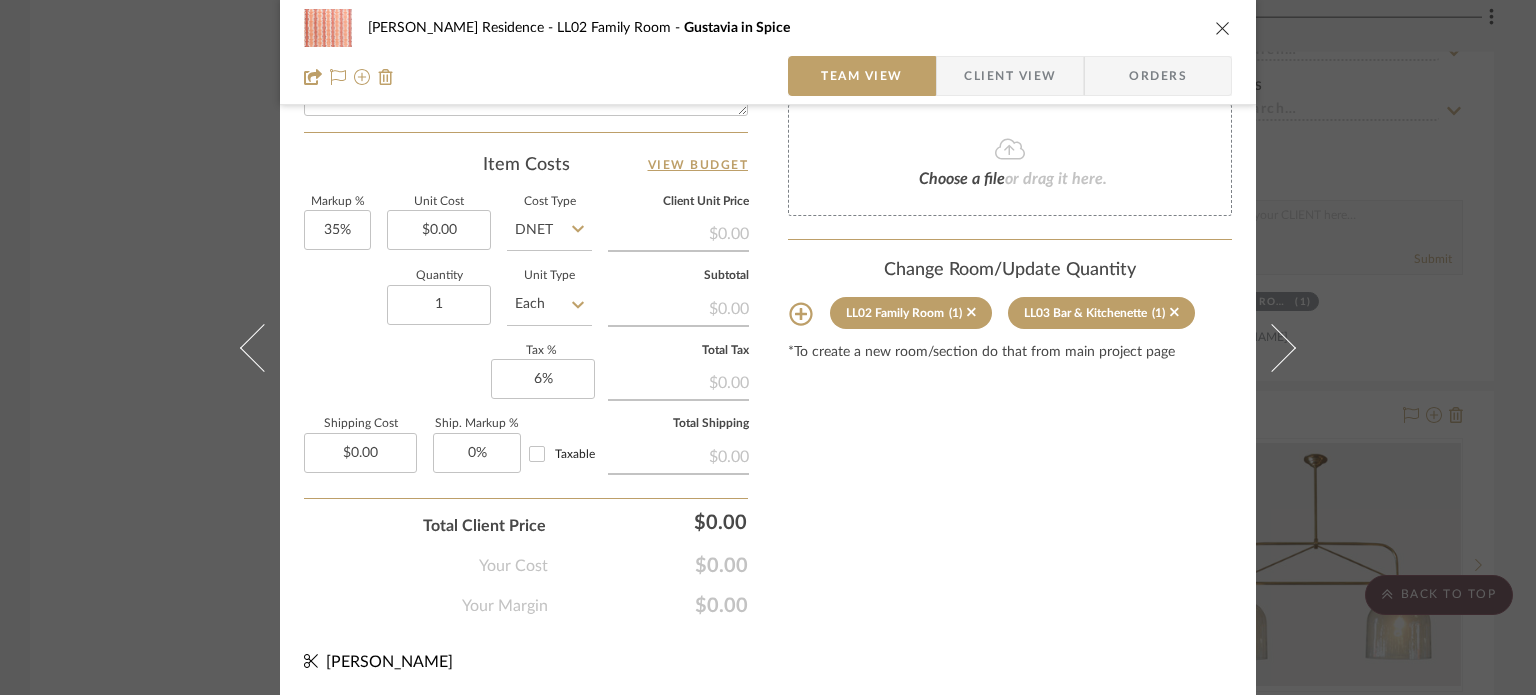 click on "LL02 Family Room  (1)" 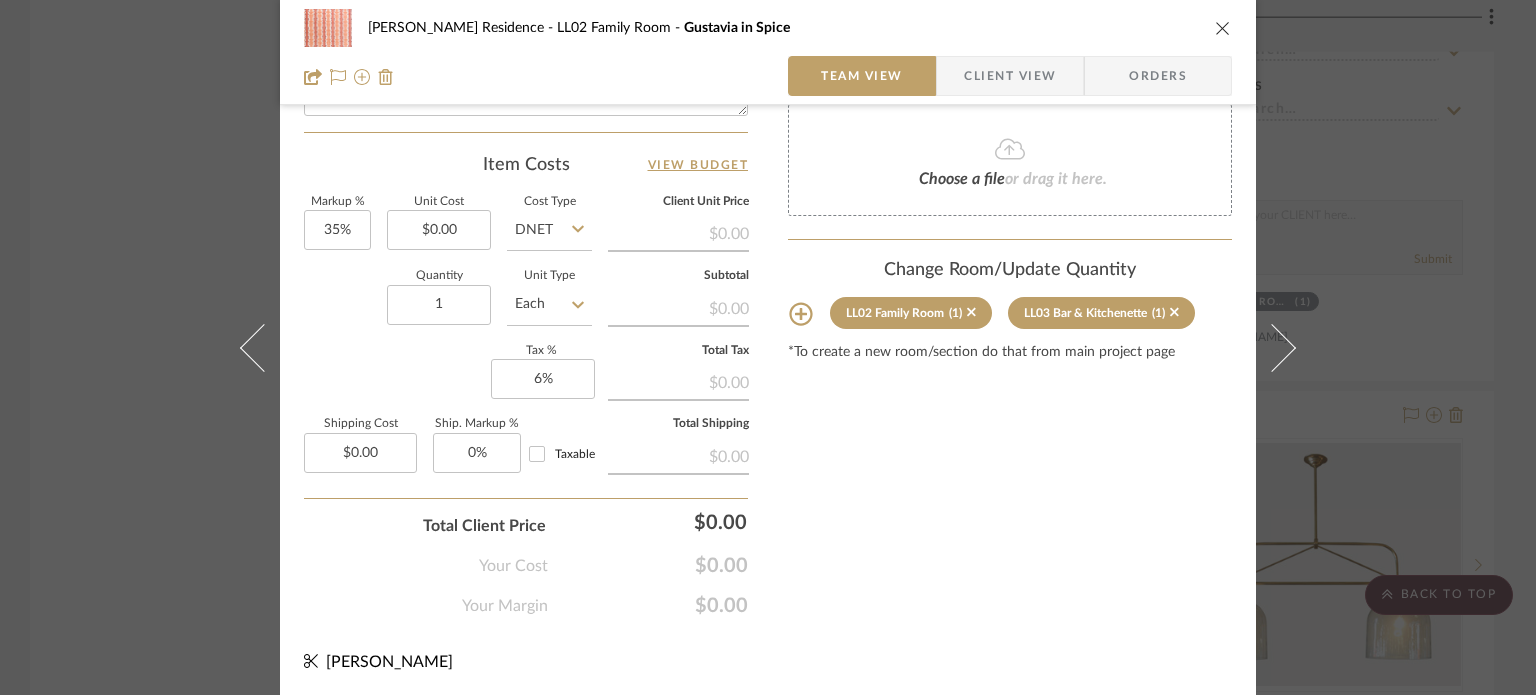 click on "LL02 Family Room  (1)" 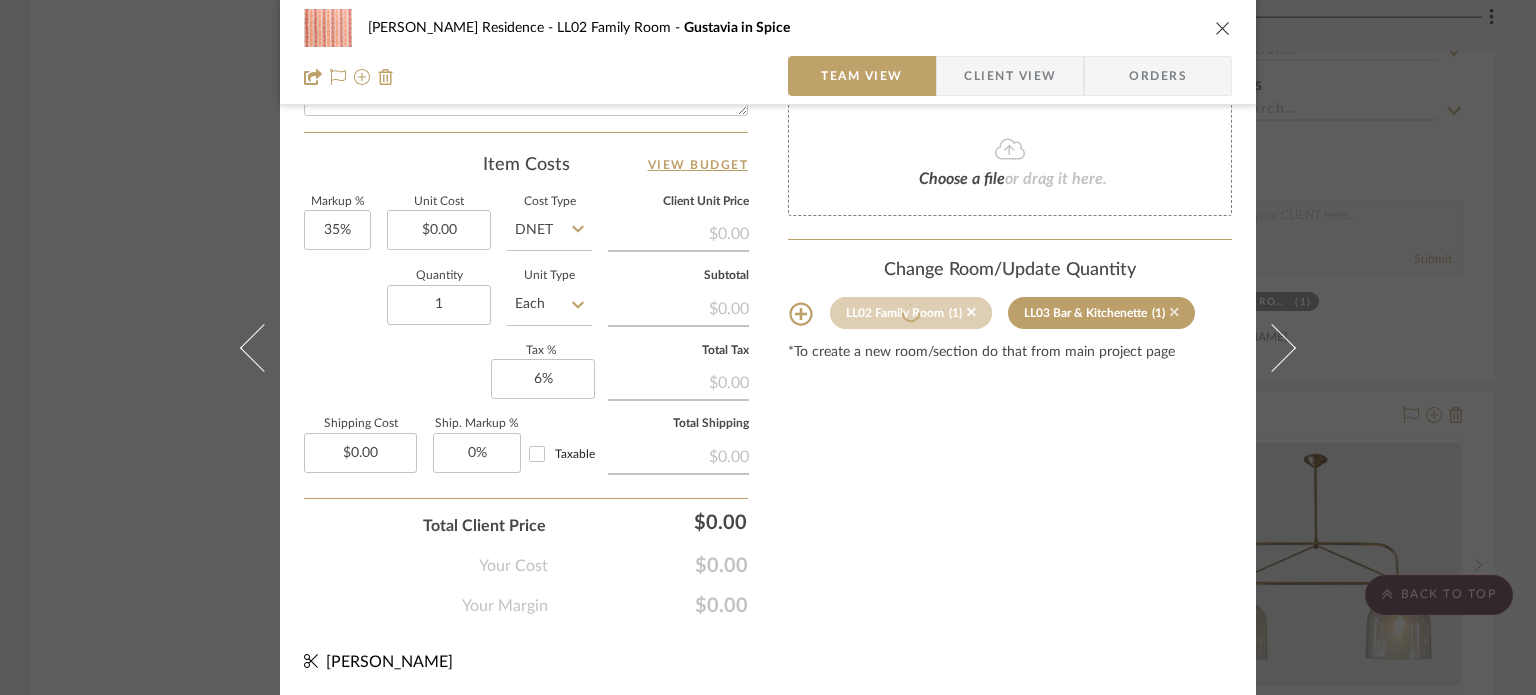 click 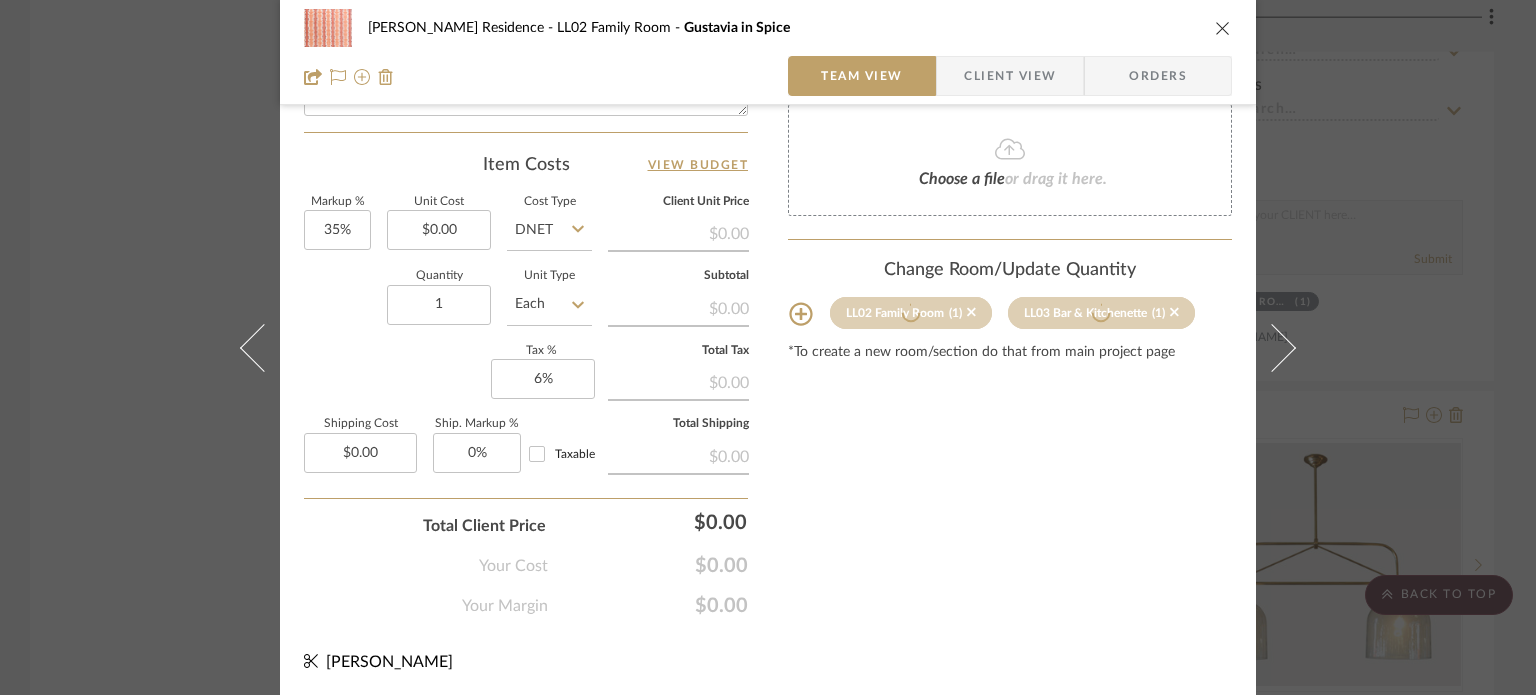 click at bounding box center (1223, 28) 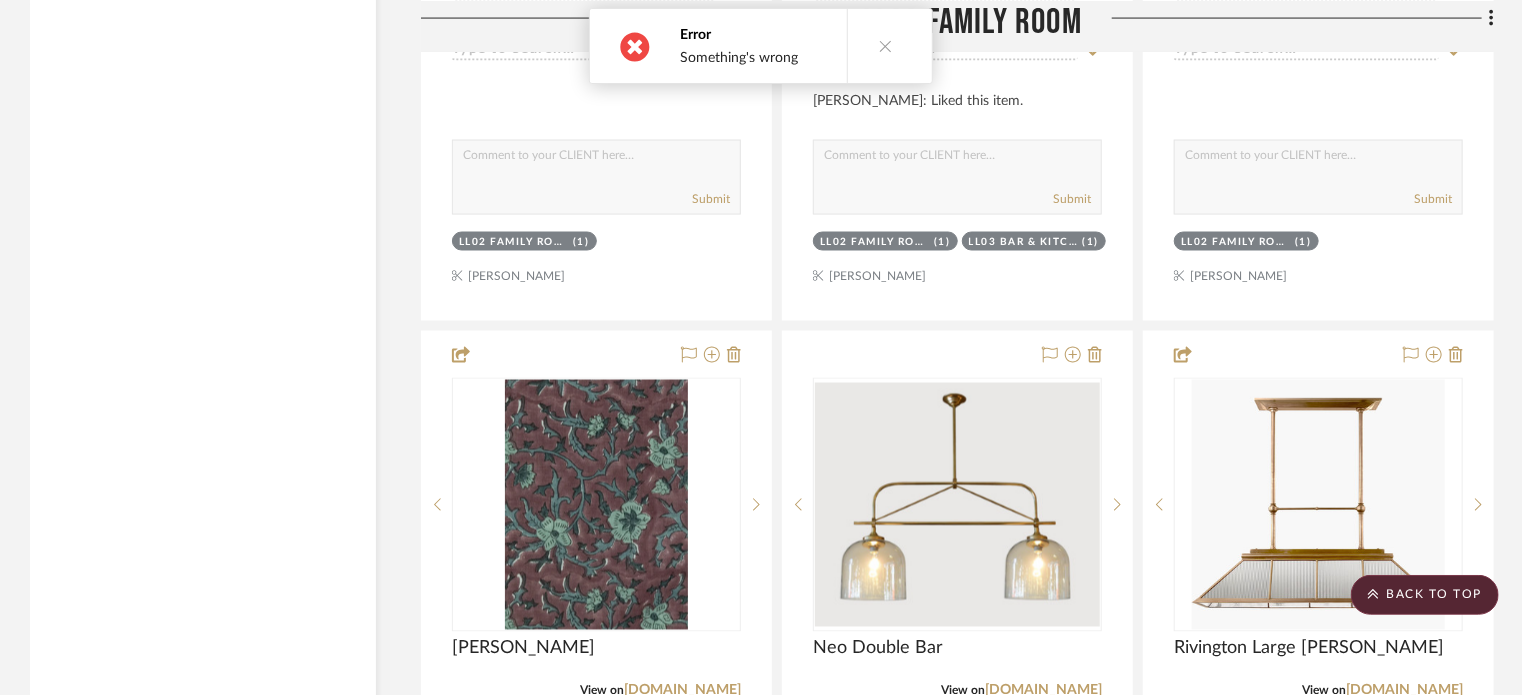 scroll, scrollTop: 9268, scrollLeft: 0, axis: vertical 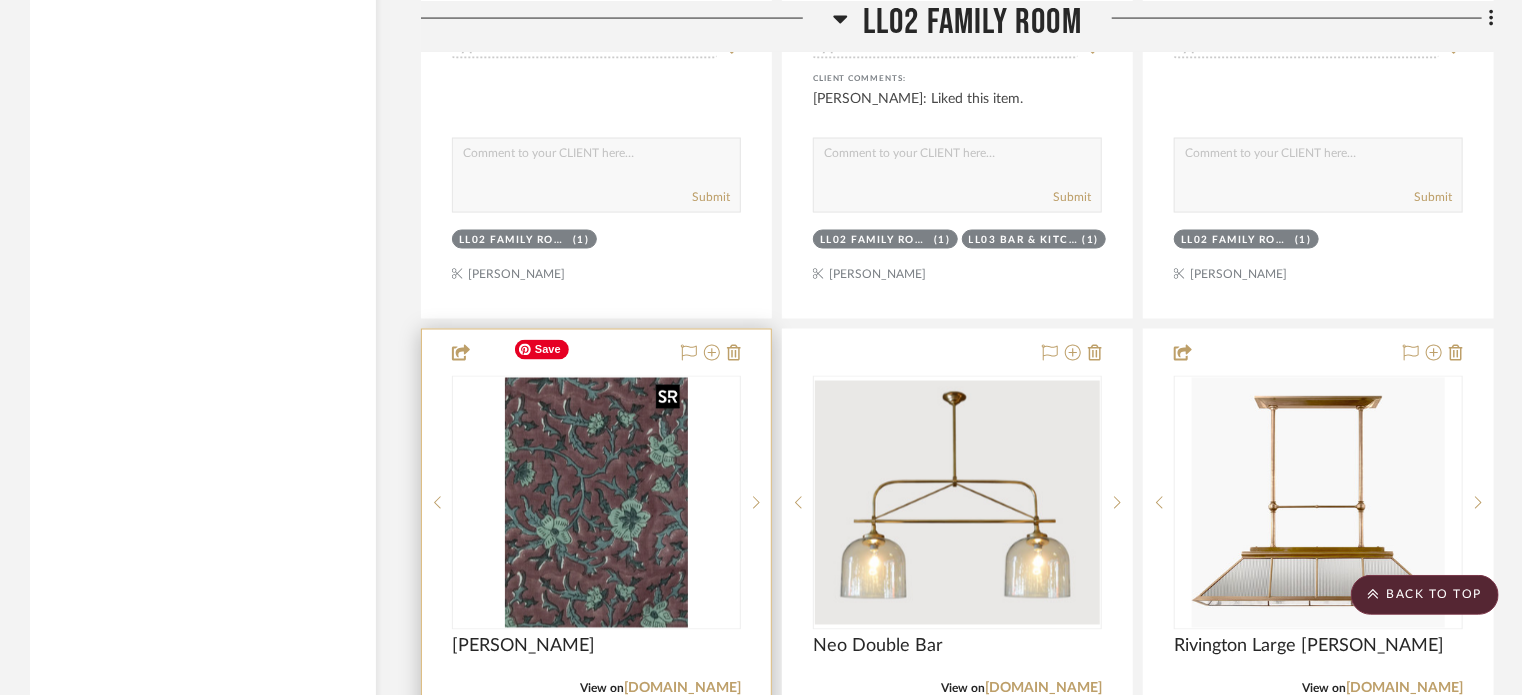 click at bounding box center [596, 503] 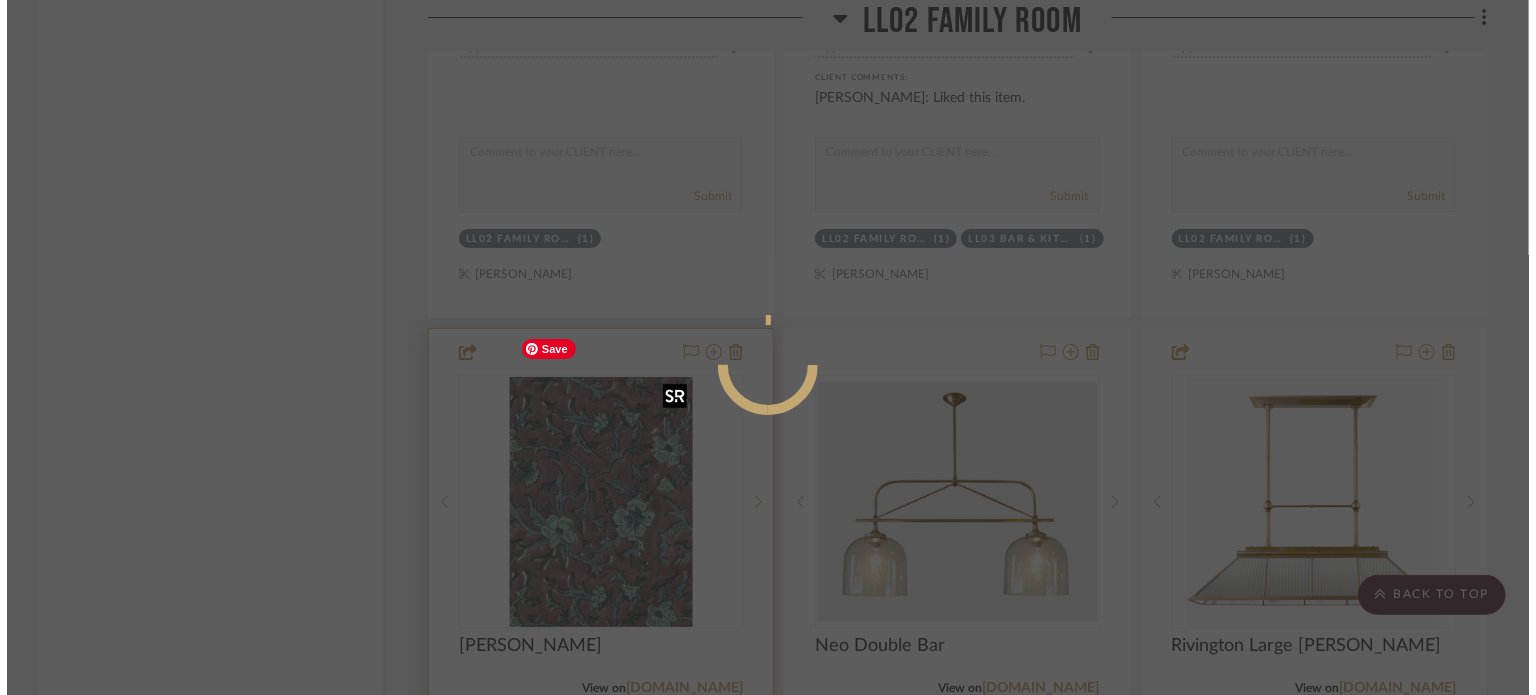 scroll, scrollTop: 0, scrollLeft: 0, axis: both 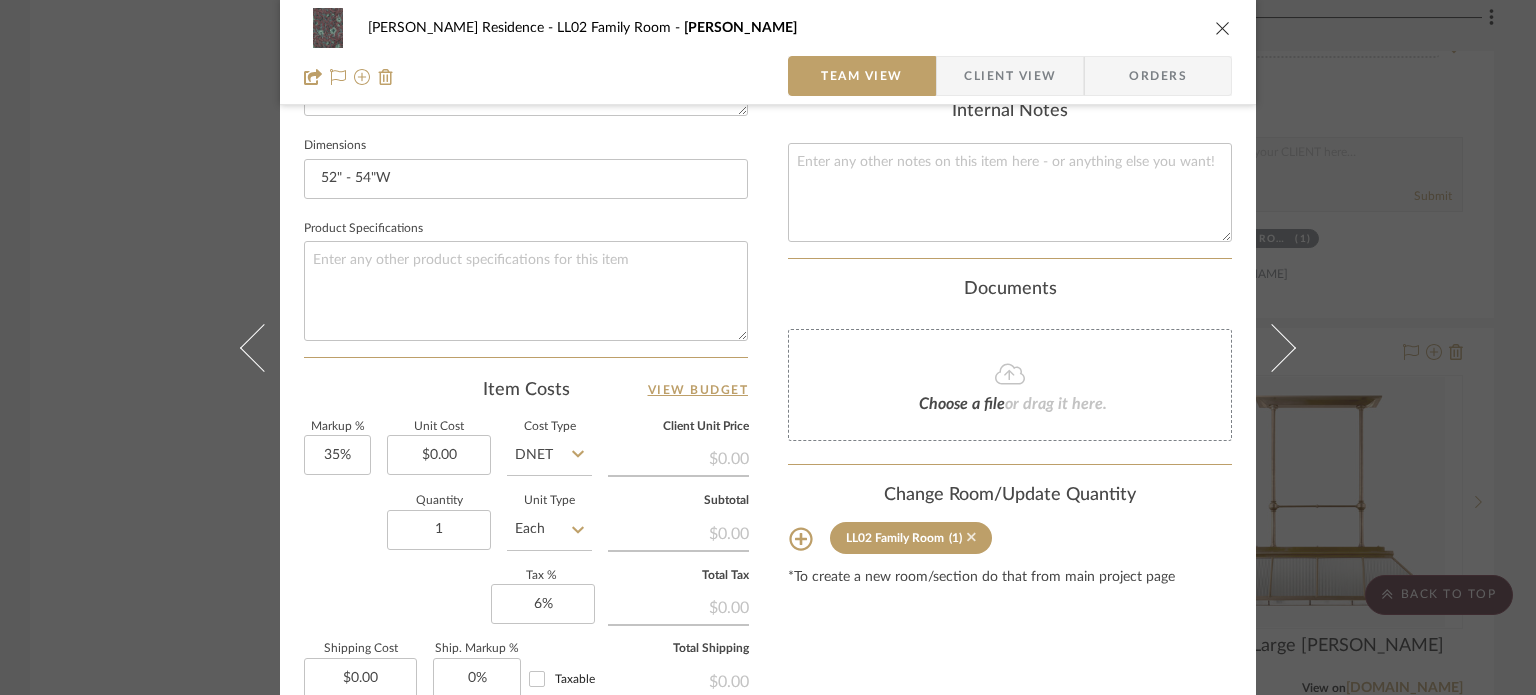click 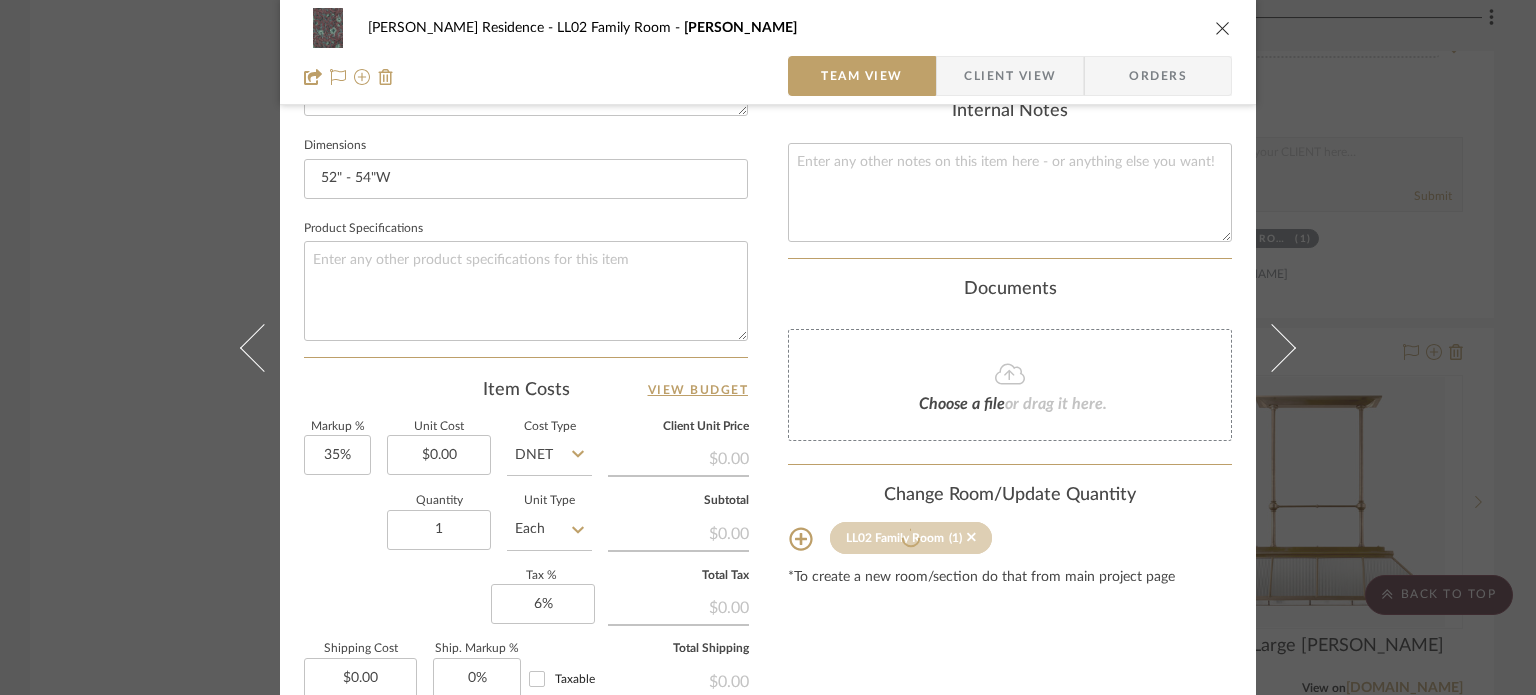 click at bounding box center (1223, 28) 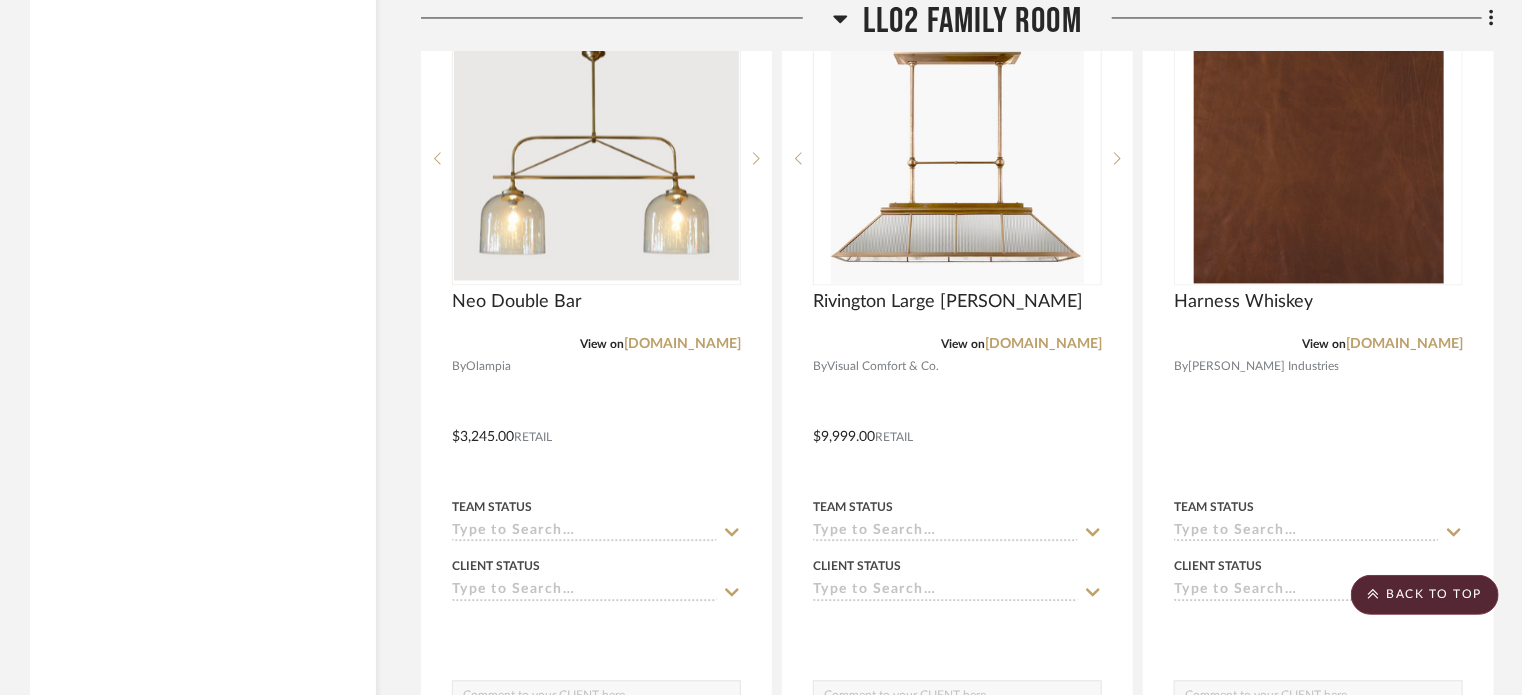 scroll, scrollTop: 9616, scrollLeft: 0, axis: vertical 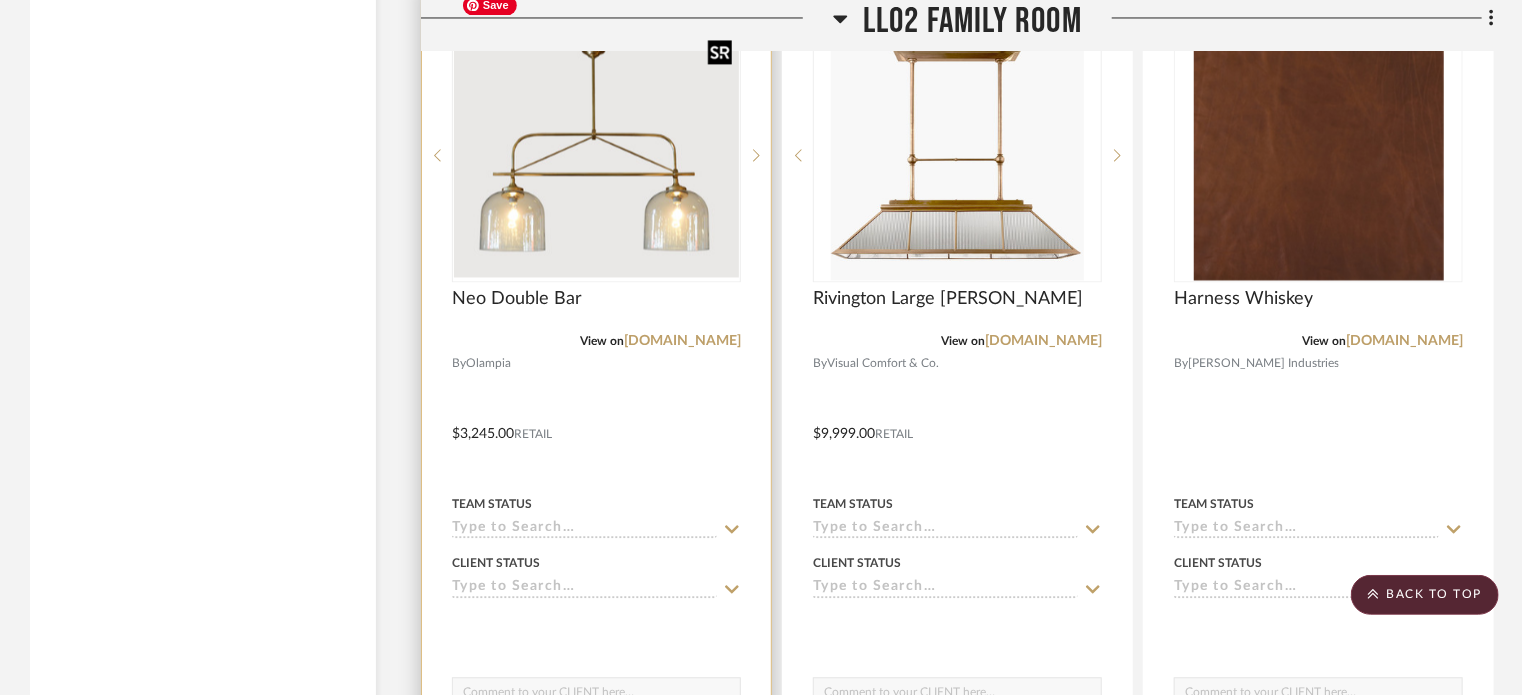 click at bounding box center [596, 154] 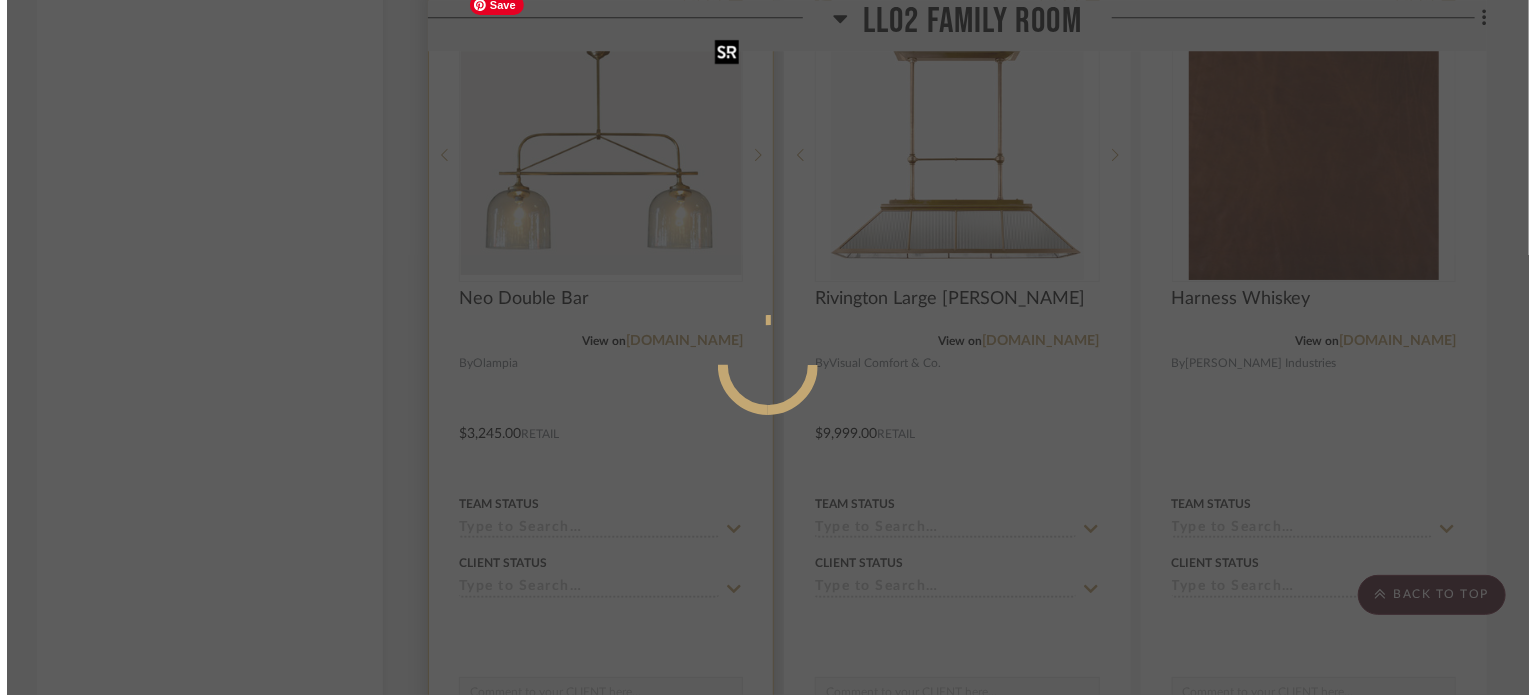 scroll, scrollTop: 0, scrollLeft: 0, axis: both 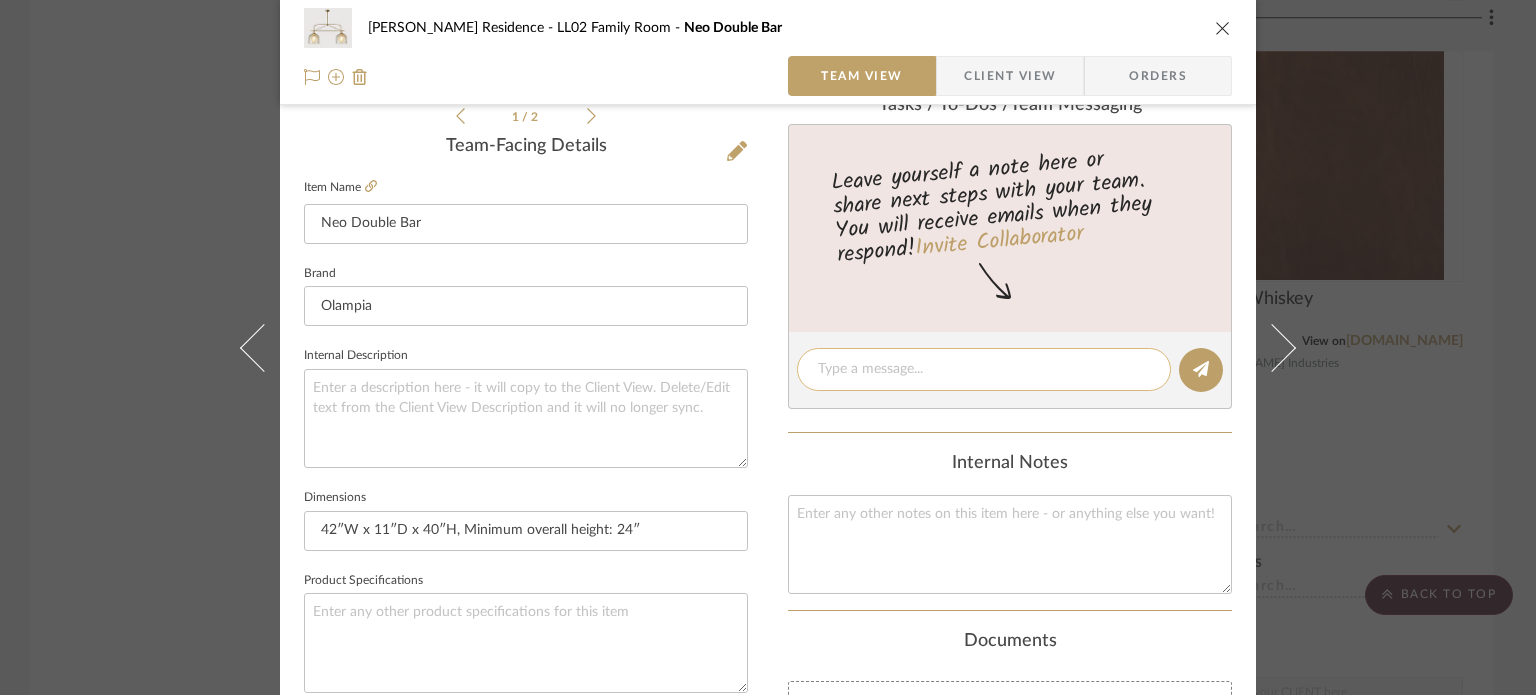 click 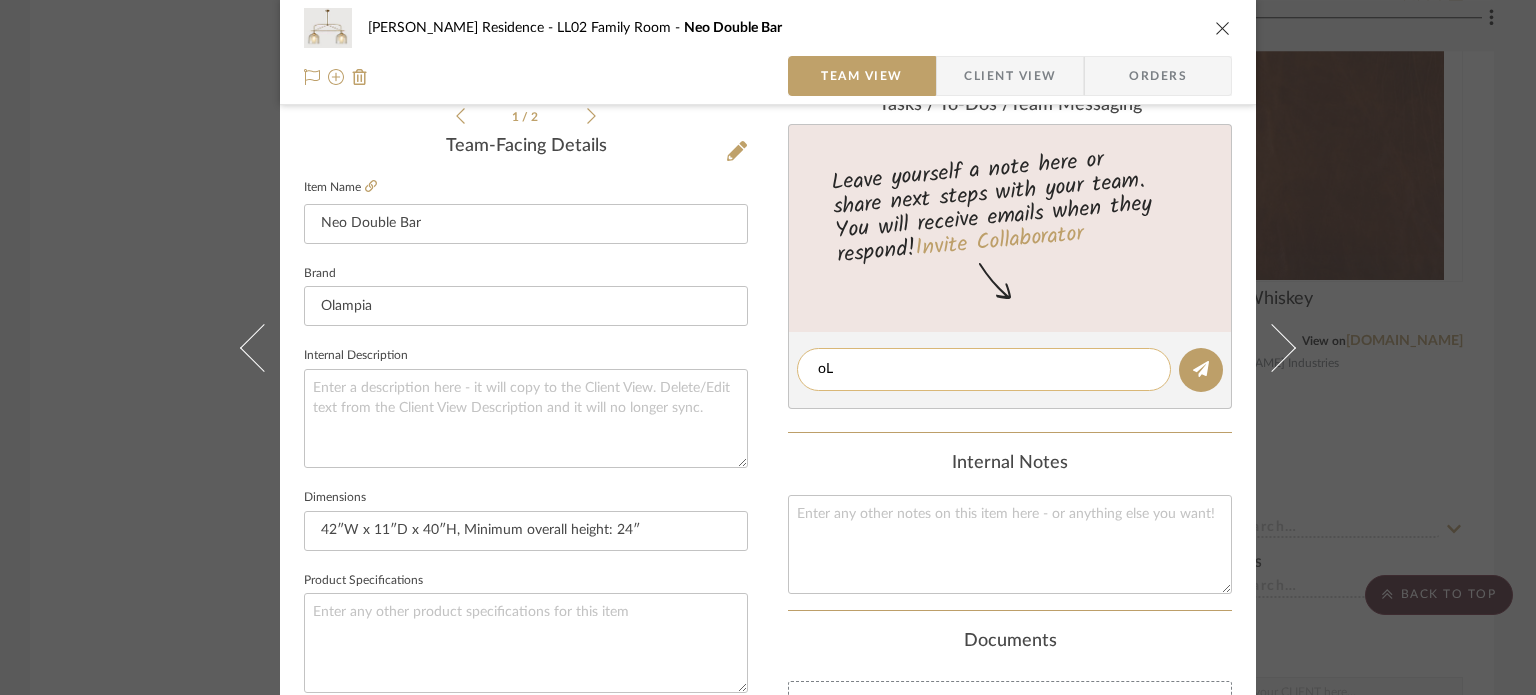 type on "o" 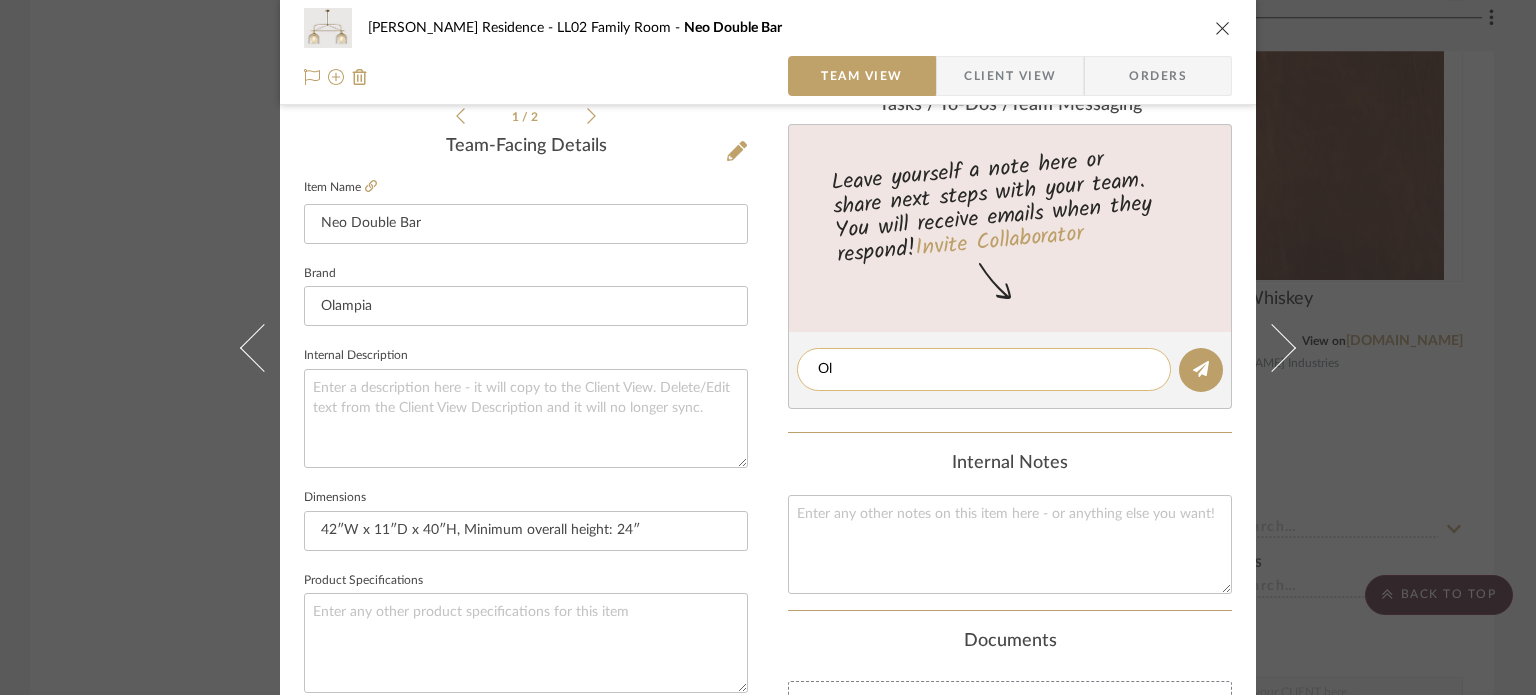 type on "O" 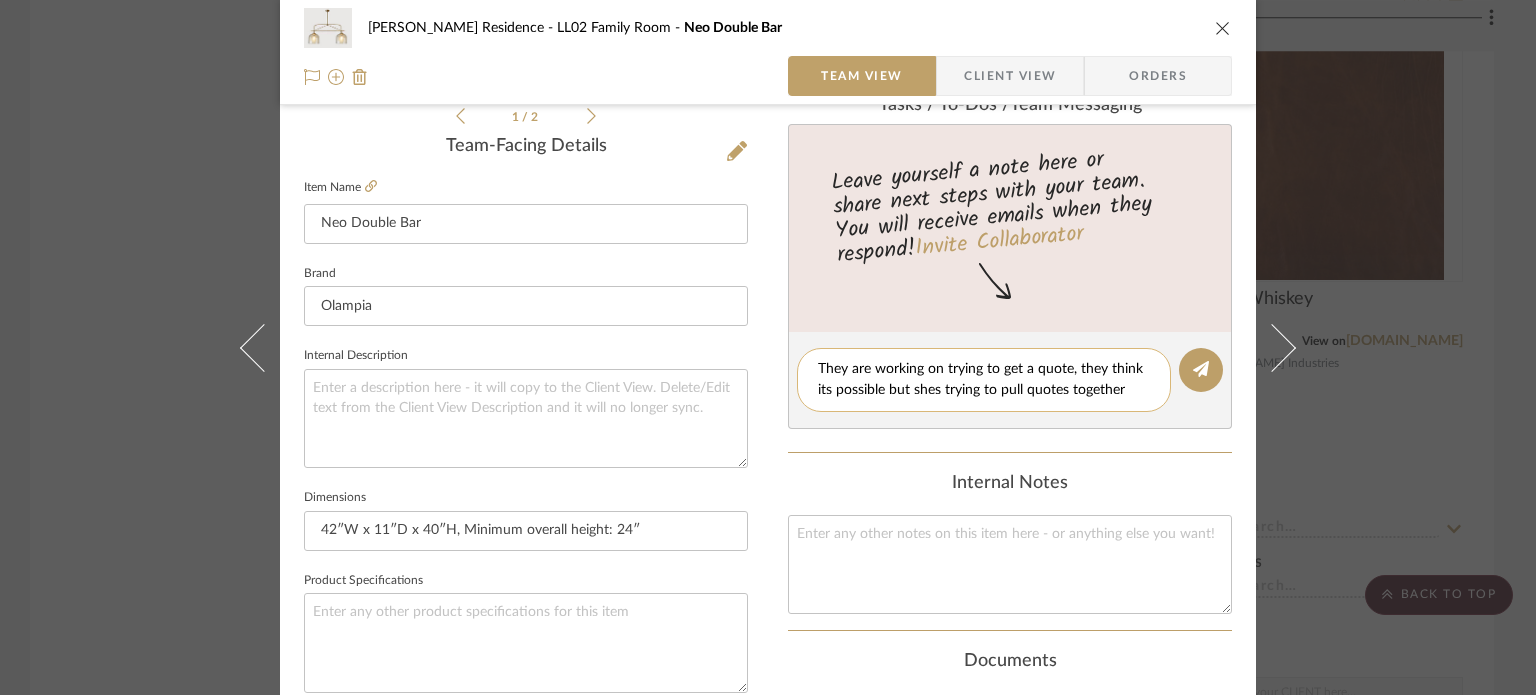 scroll, scrollTop: 0, scrollLeft: 0, axis: both 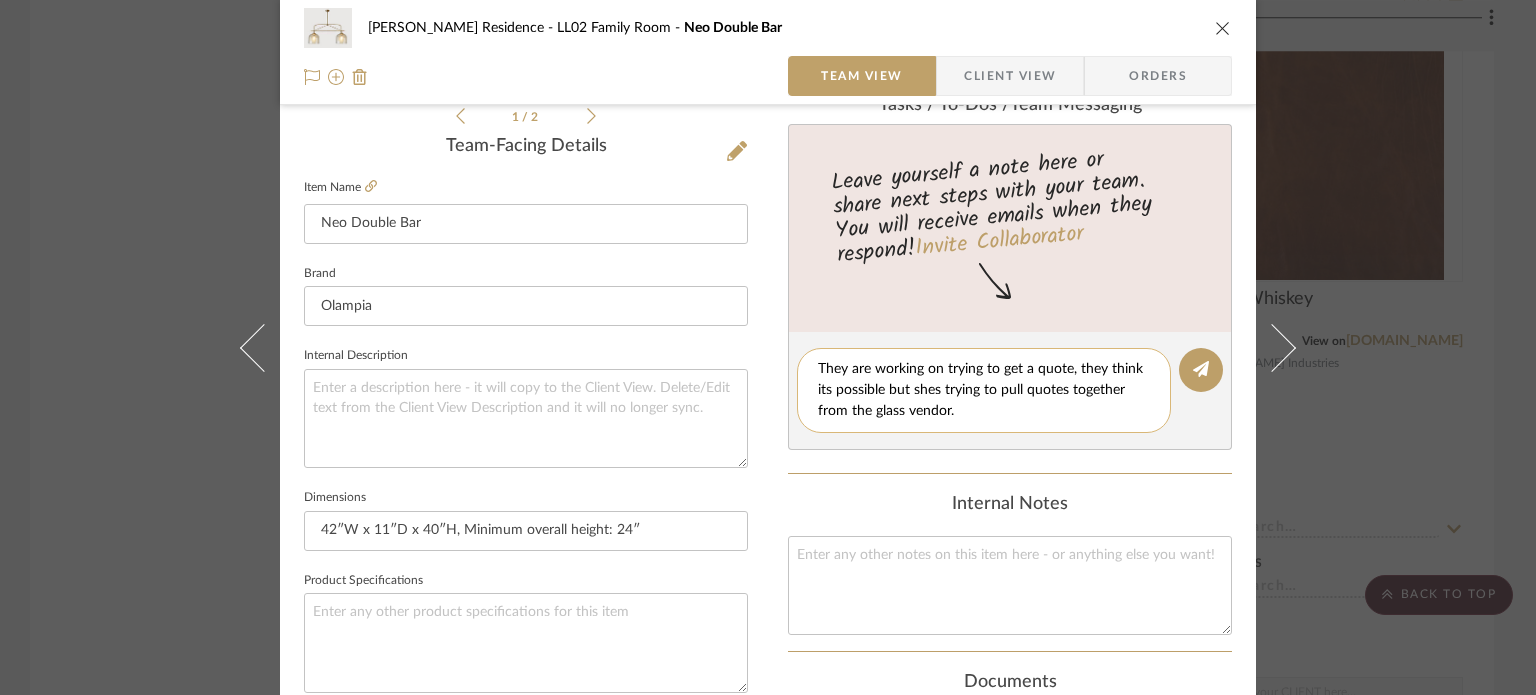 click on "They are working on trying to get a quote, they think its possible but shes trying to pull quotes together from the glass vendor." 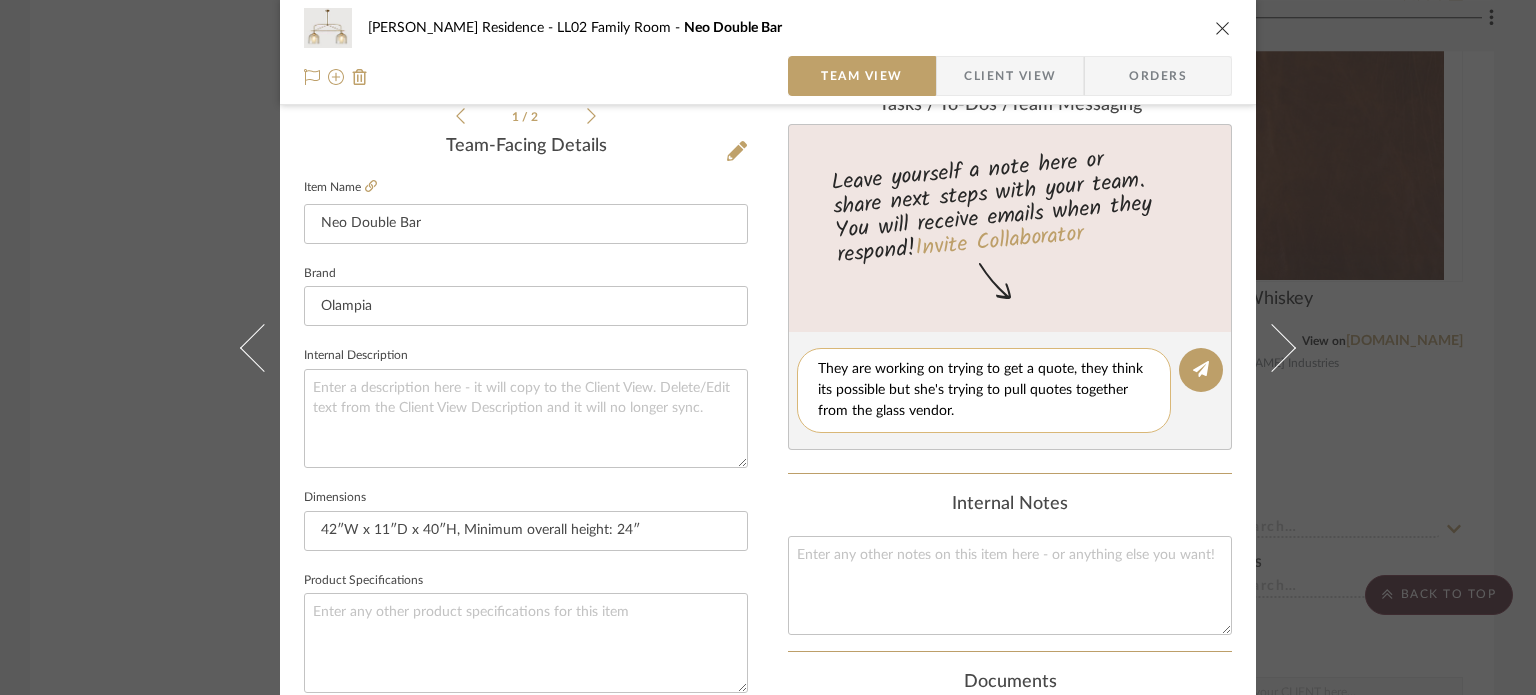 click on "They are working on trying to get a quote, they think its possible but she's trying to pull quotes together from the glass vendor." 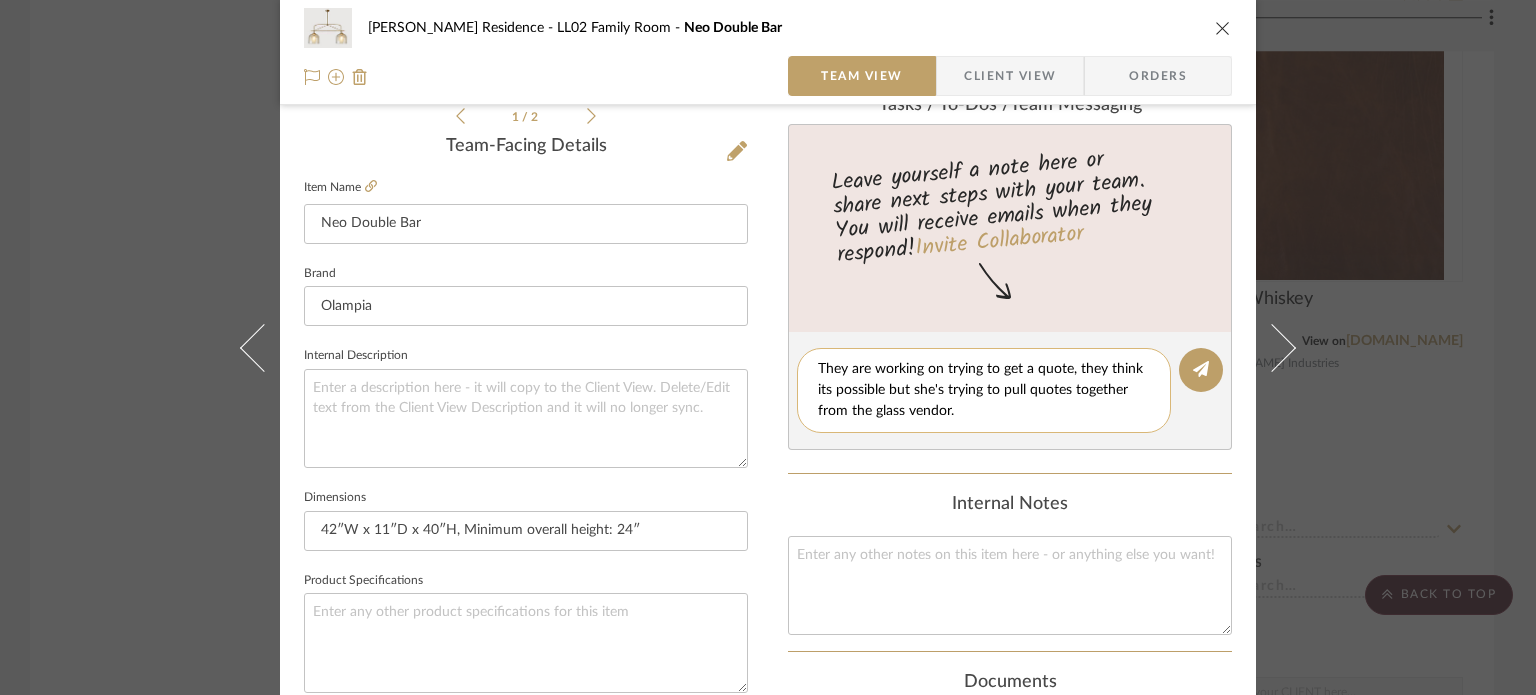 click on "They are working on trying to get a quote, they think its possible but she's trying to pull quotes together from the glass vendor." 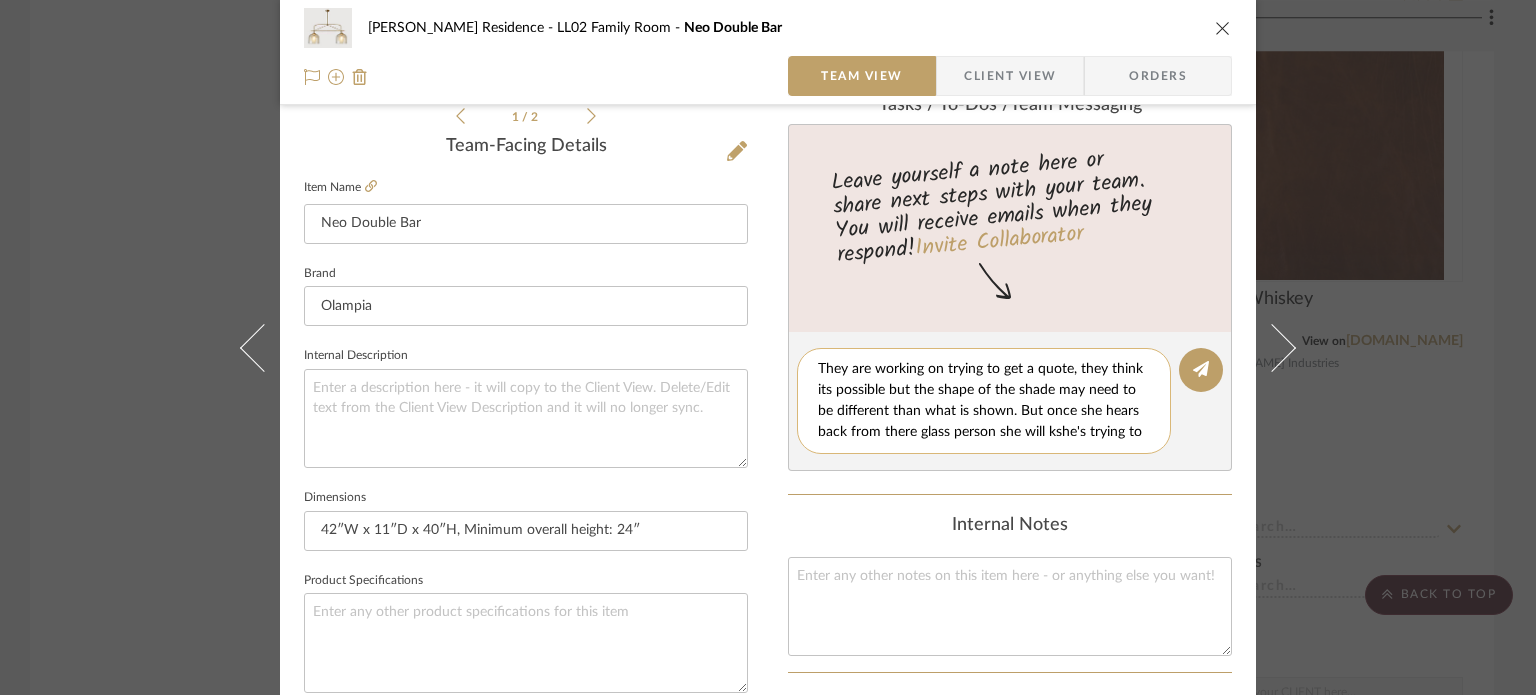 scroll, scrollTop: 16, scrollLeft: 0, axis: vertical 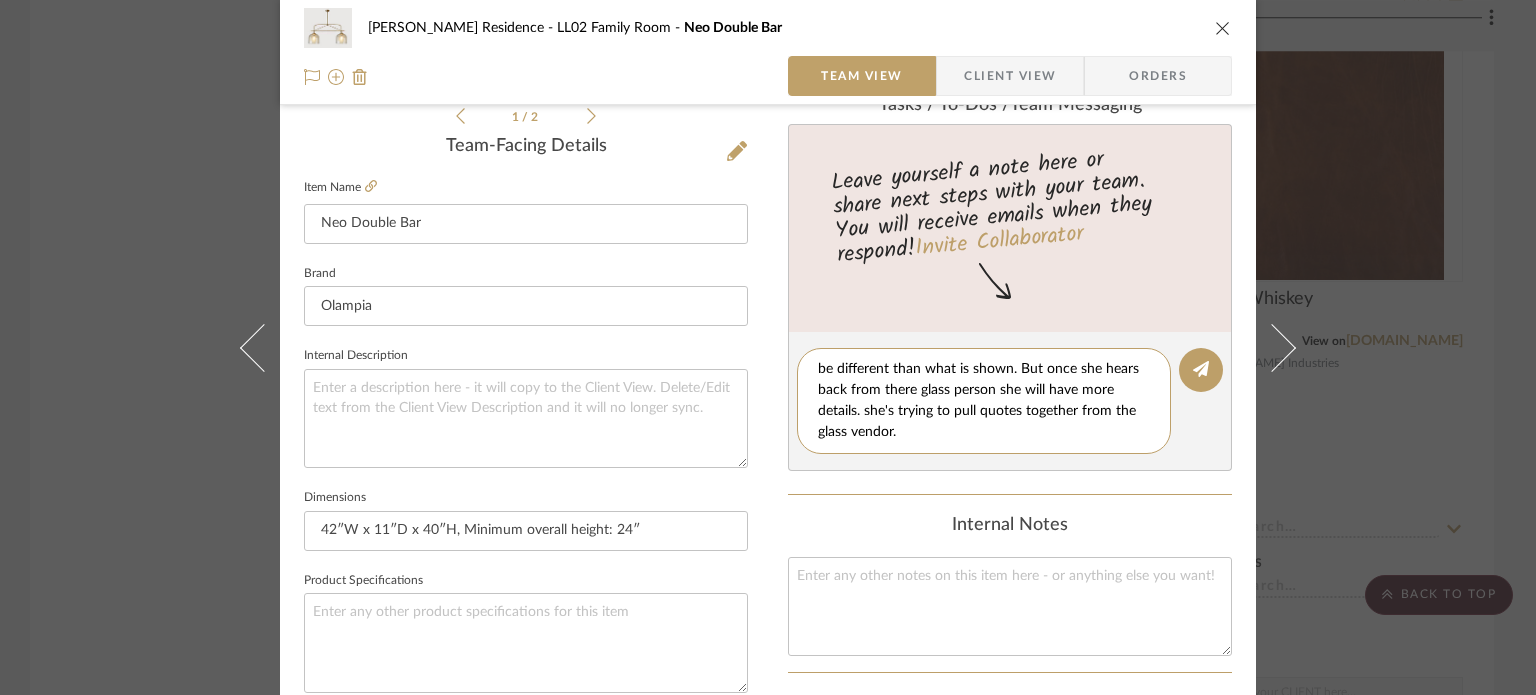 drag, startPoint x: 926, startPoint y: 432, endPoint x: 1004, endPoint y: 506, distance: 107.51744 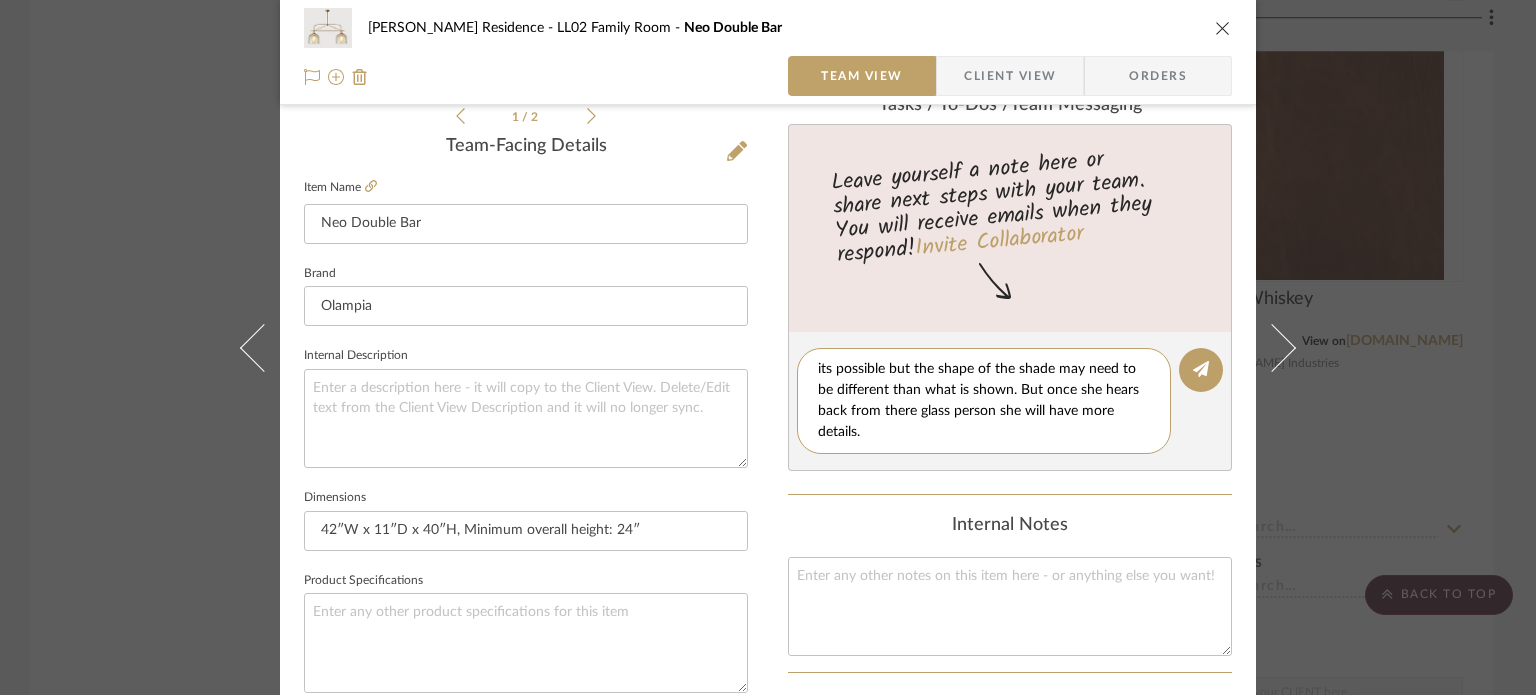 scroll, scrollTop: 20, scrollLeft: 0, axis: vertical 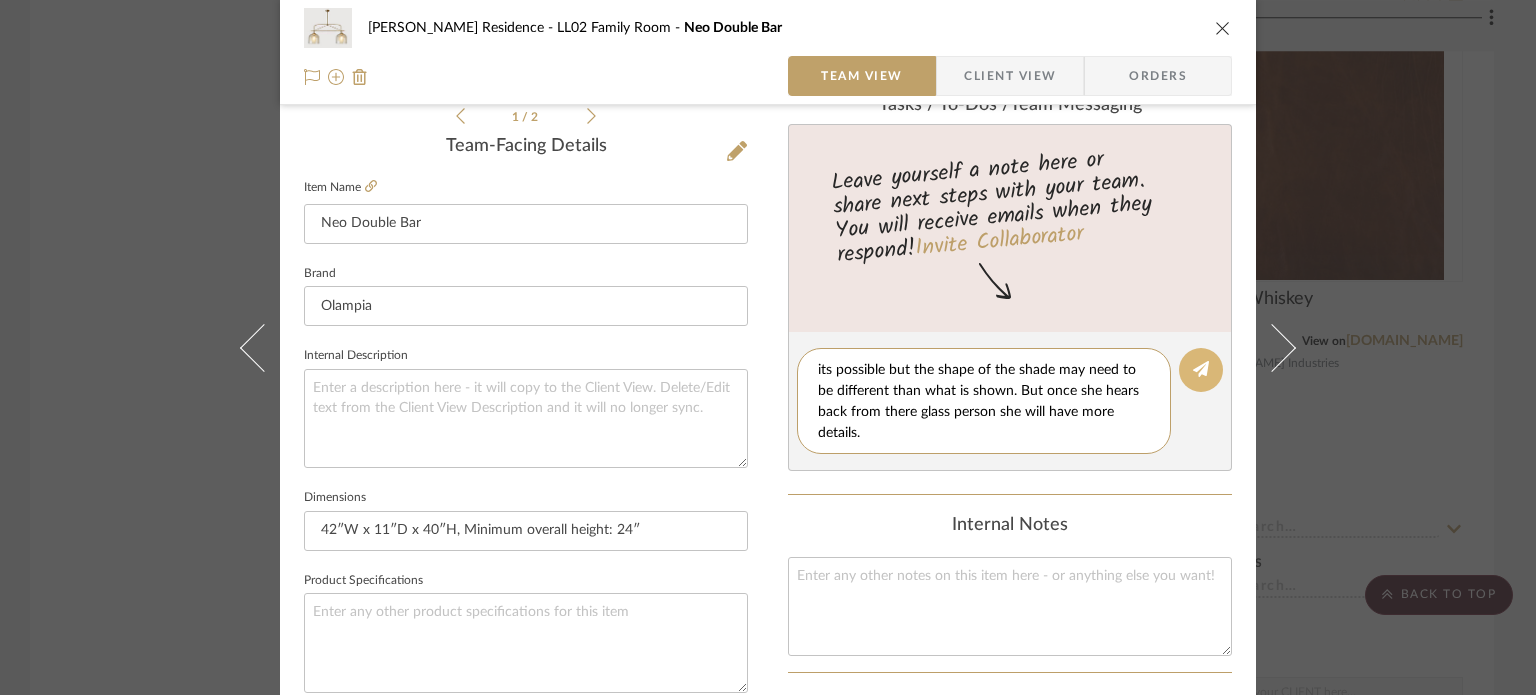 type on "They are working on trying to get a quote, they think its possible but the shape of the shade may need to be different than what is shown. But once she hears back from there glass person she will have more details." 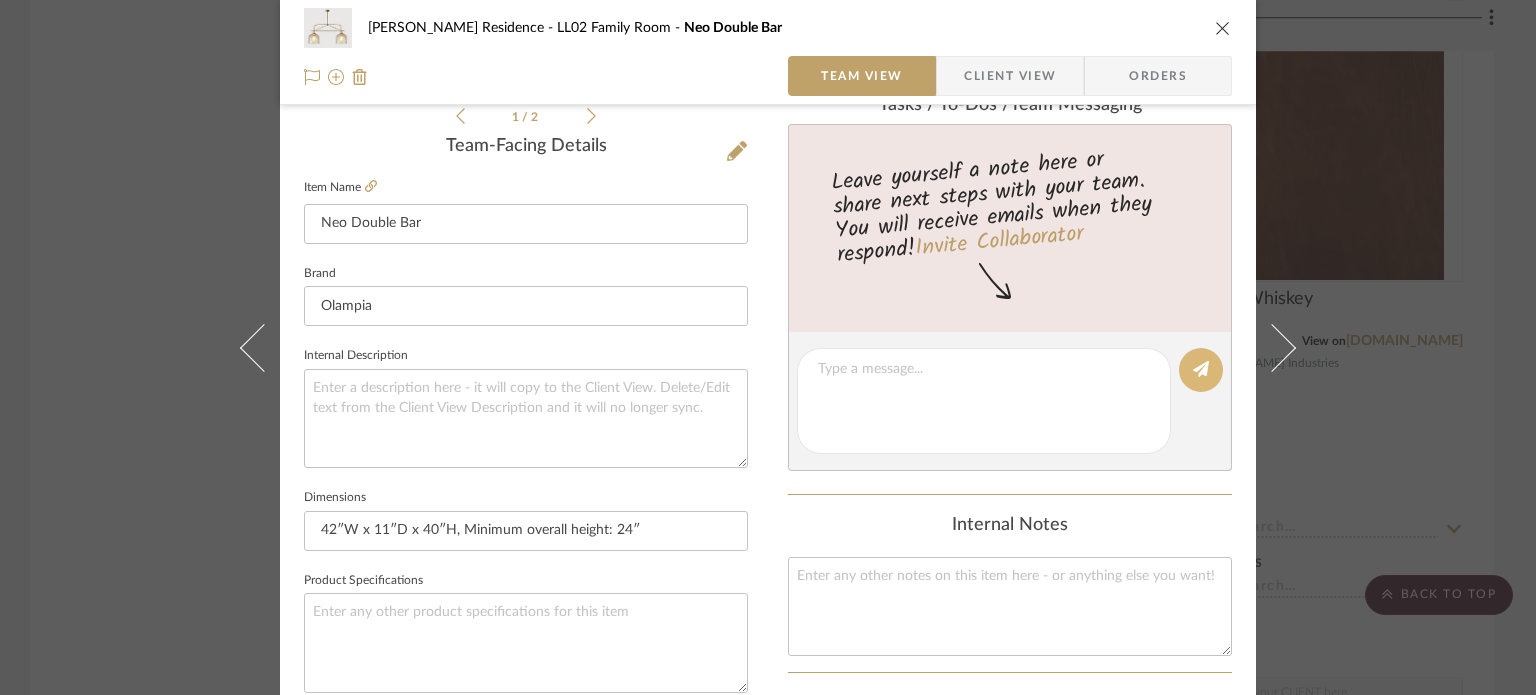scroll, scrollTop: 0, scrollLeft: 0, axis: both 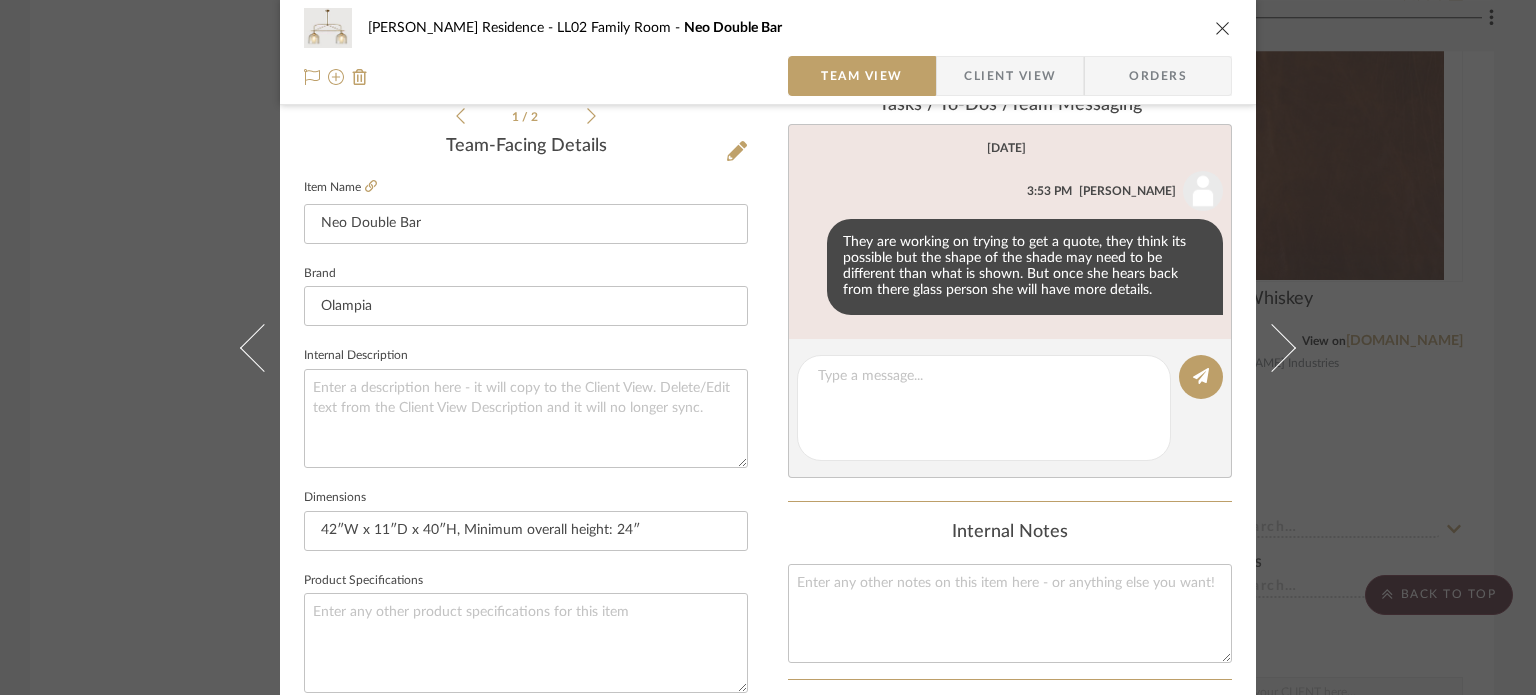 click at bounding box center [1223, 28] 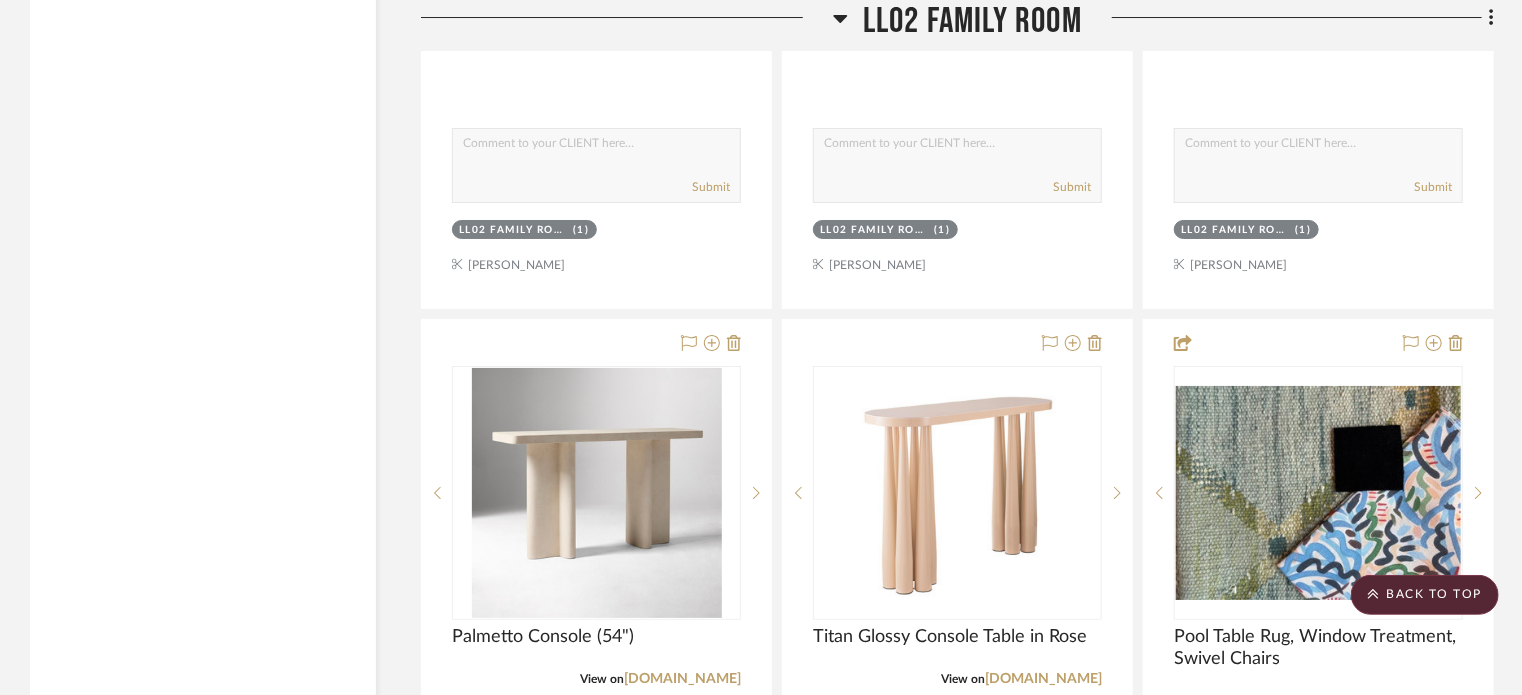 scroll, scrollTop: 7500, scrollLeft: 0, axis: vertical 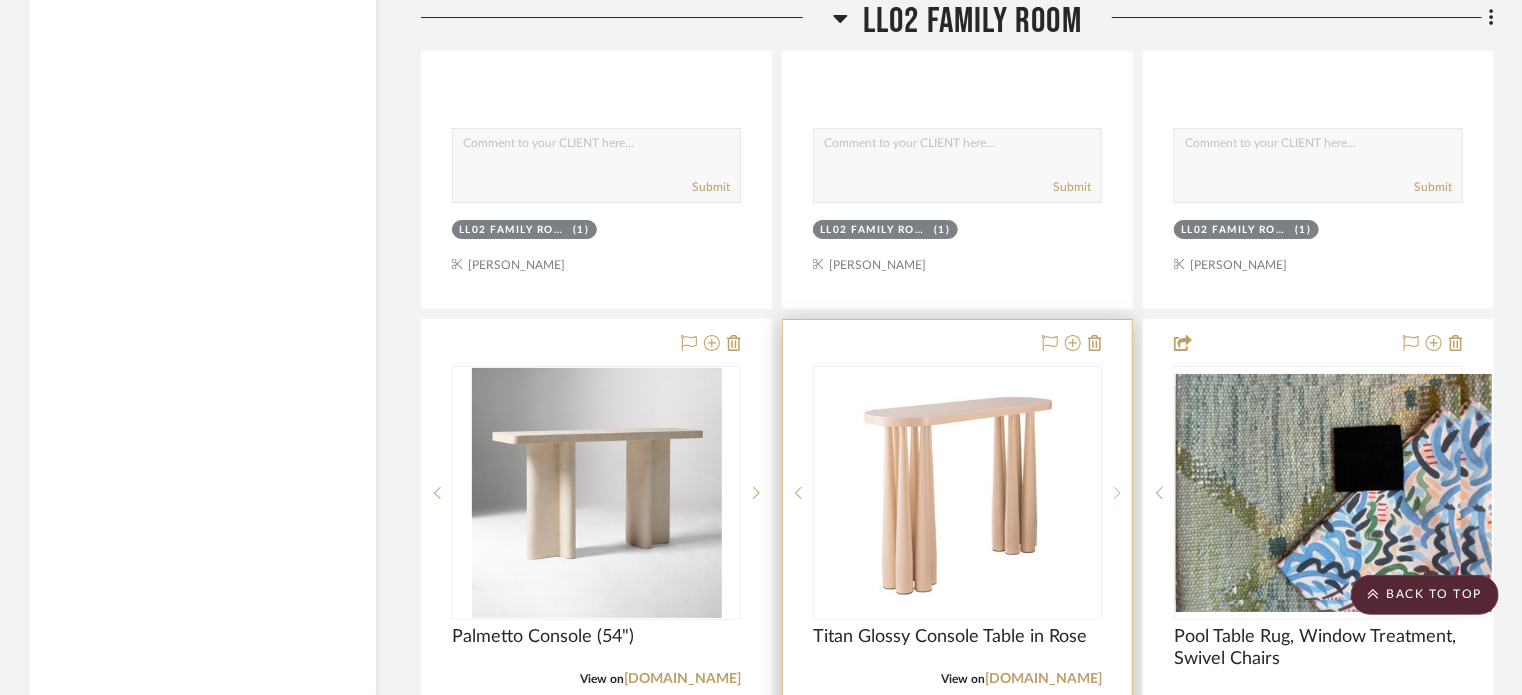 click at bounding box center [1117, 493] 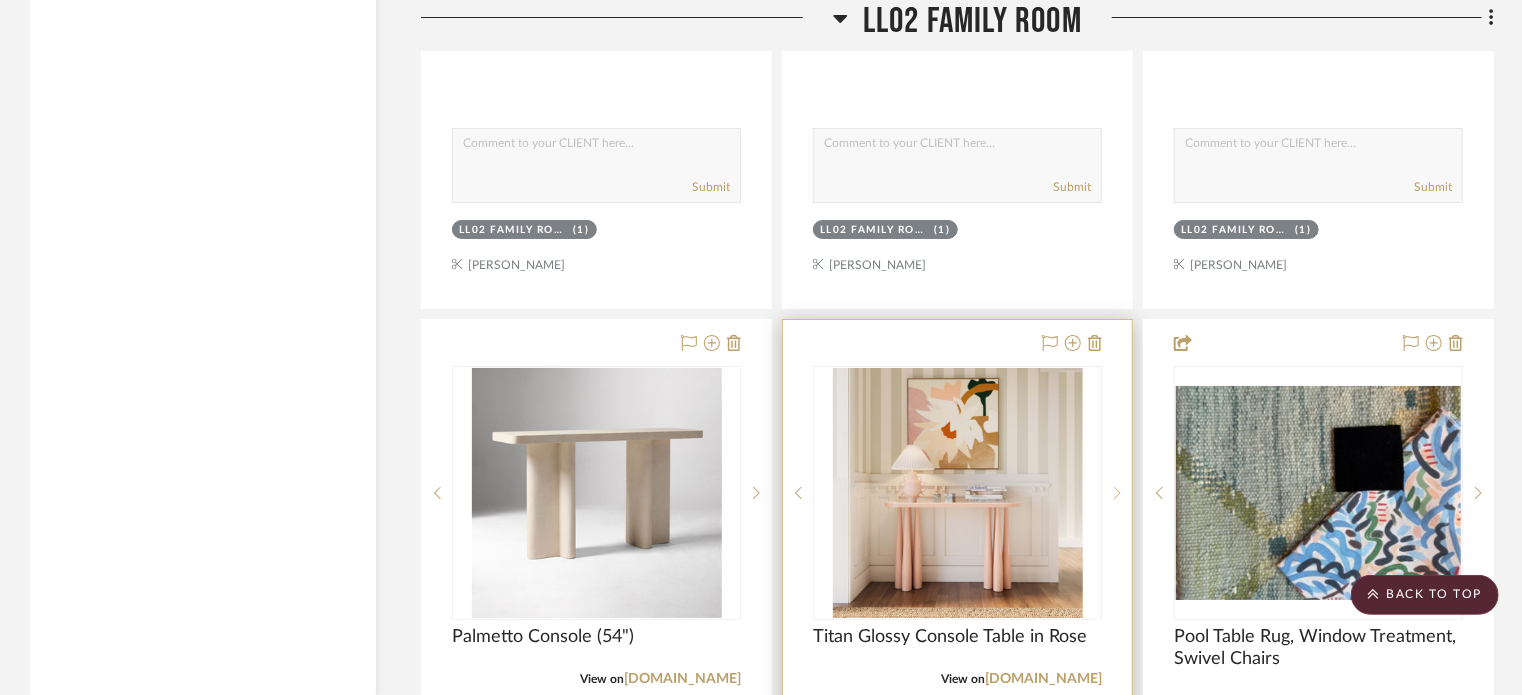 click at bounding box center (1117, 493) 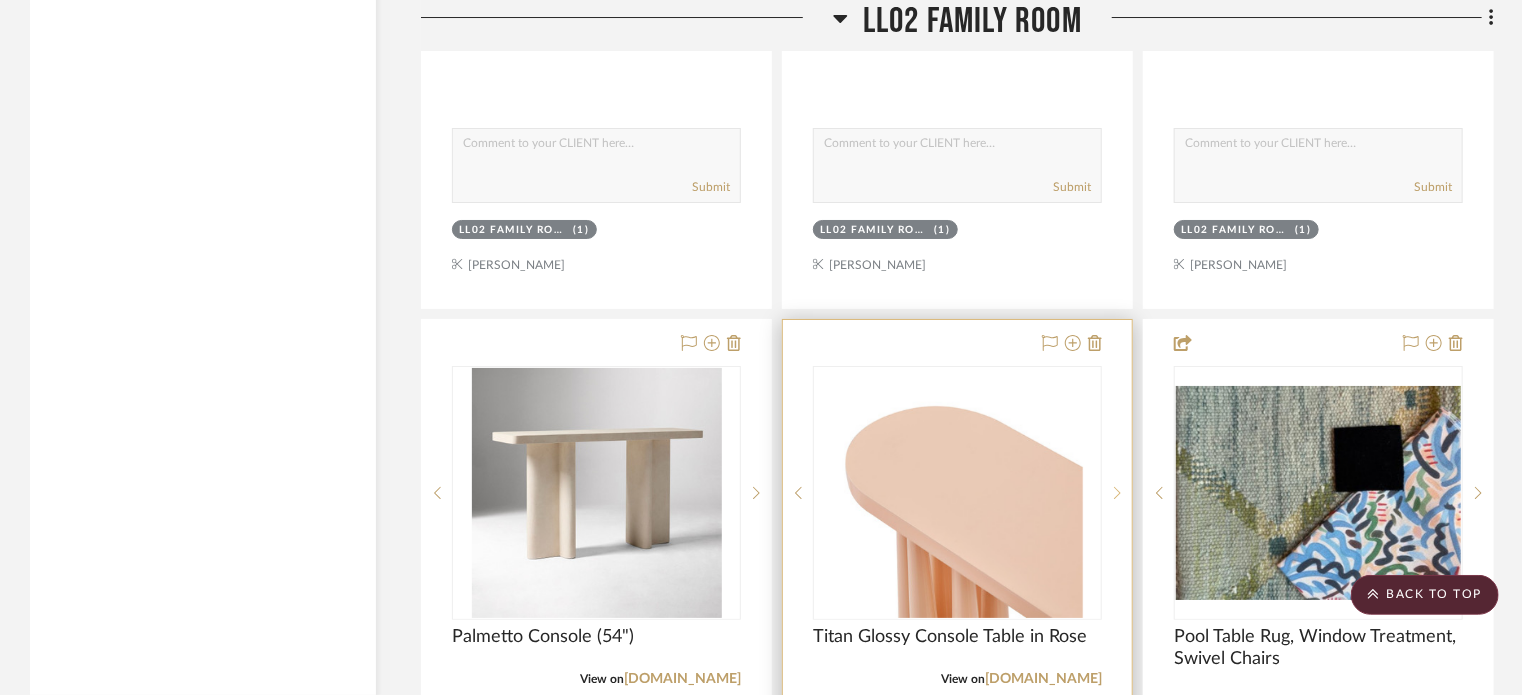 click at bounding box center (1117, 493) 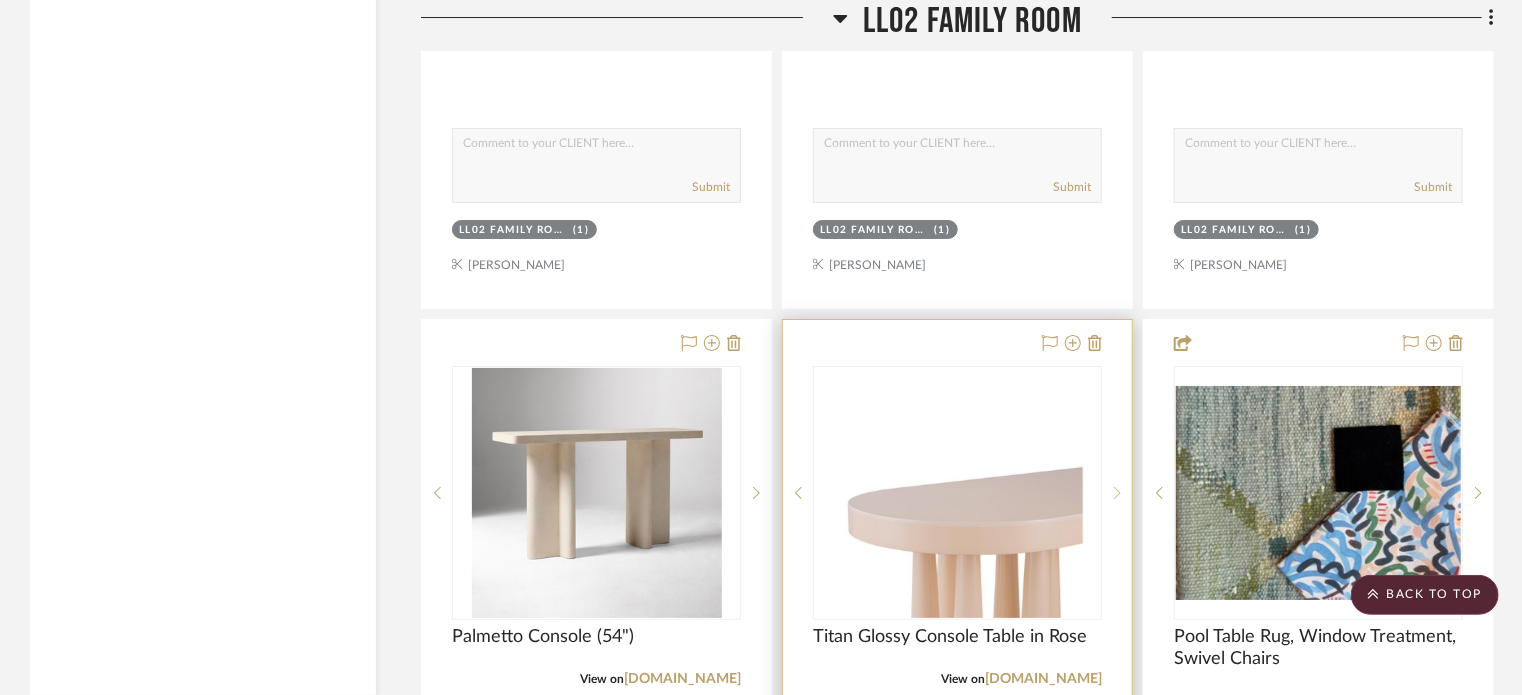 click at bounding box center (1117, 493) 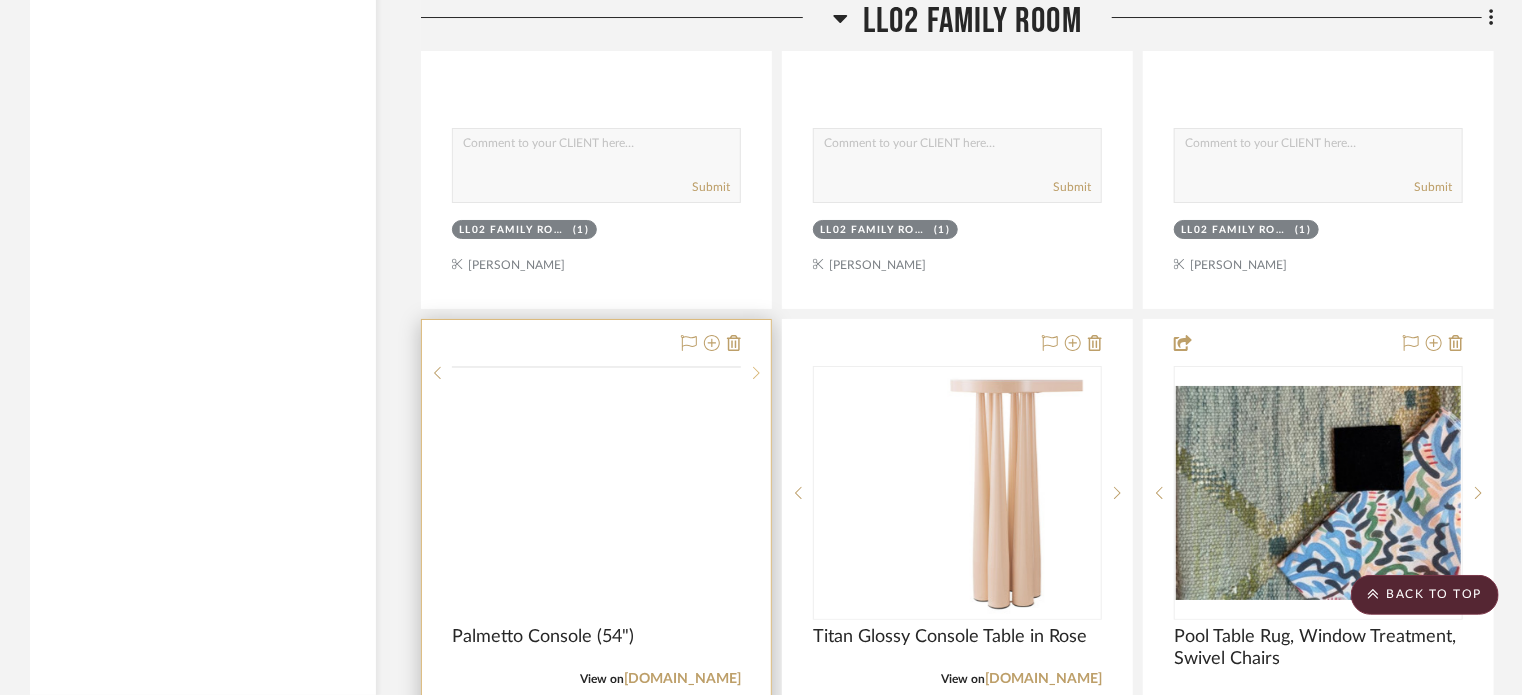 drag, startPoint x: 1124, startPoint y: 443, endPoint x: 750, endPoint y: 448, distance: 374.03342 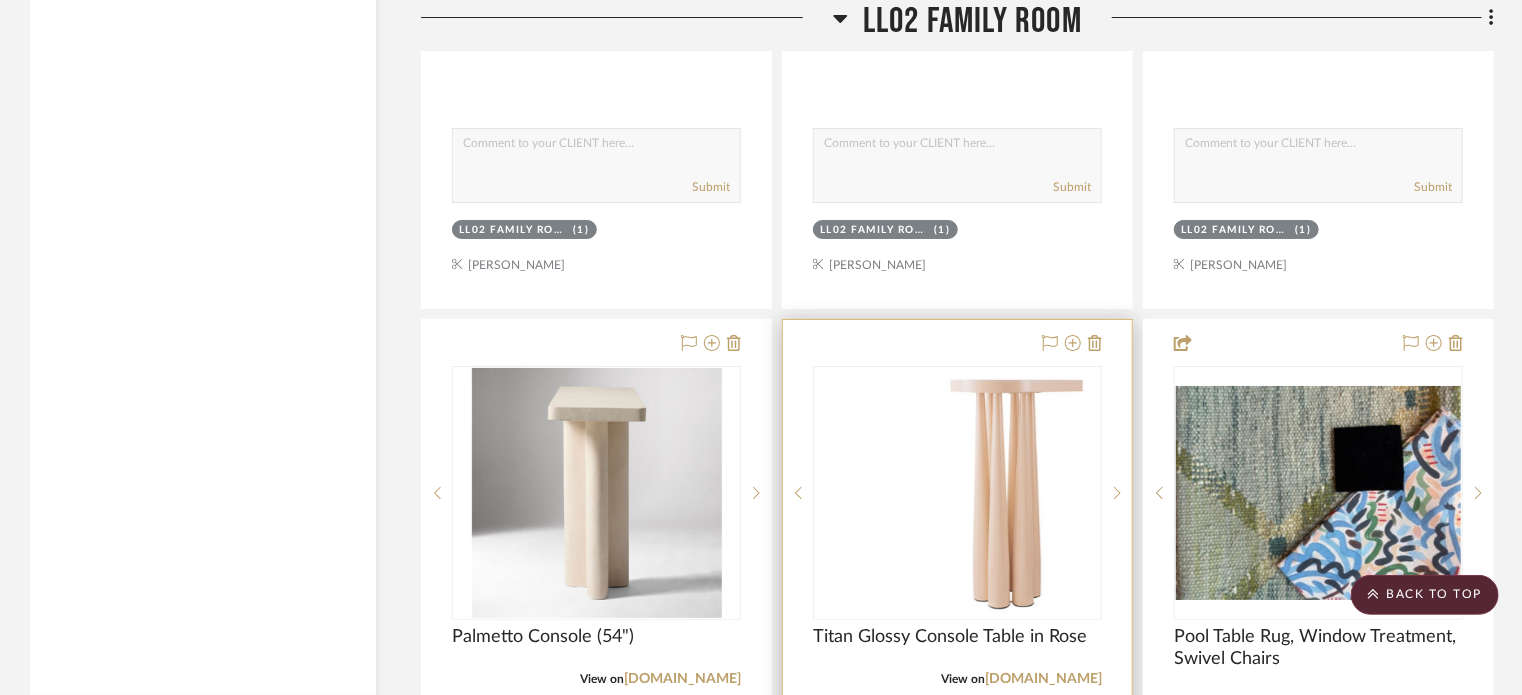 click at bounding box center [957, 759] 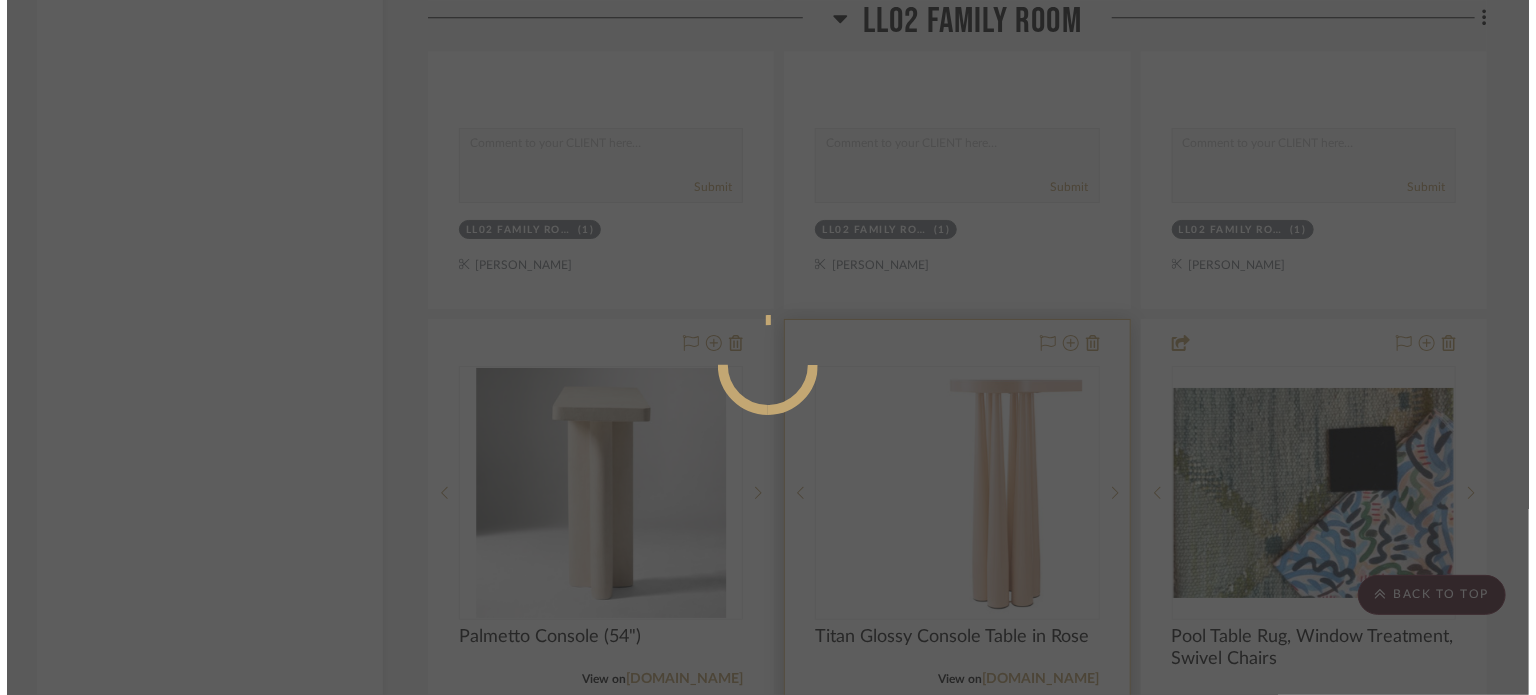 scroll, scrollTop: 0, scrollLeft: 0, axis: both 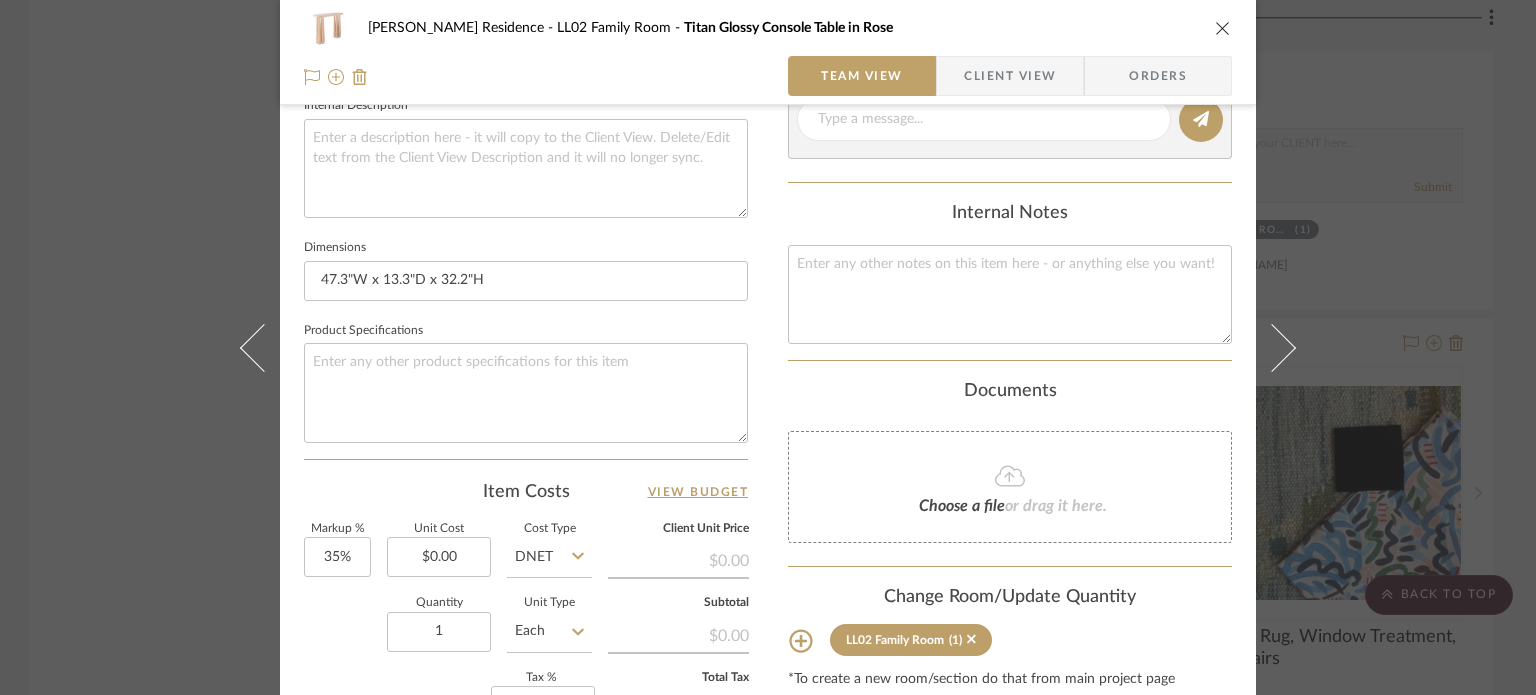 click at bounding box center [1223, 28] 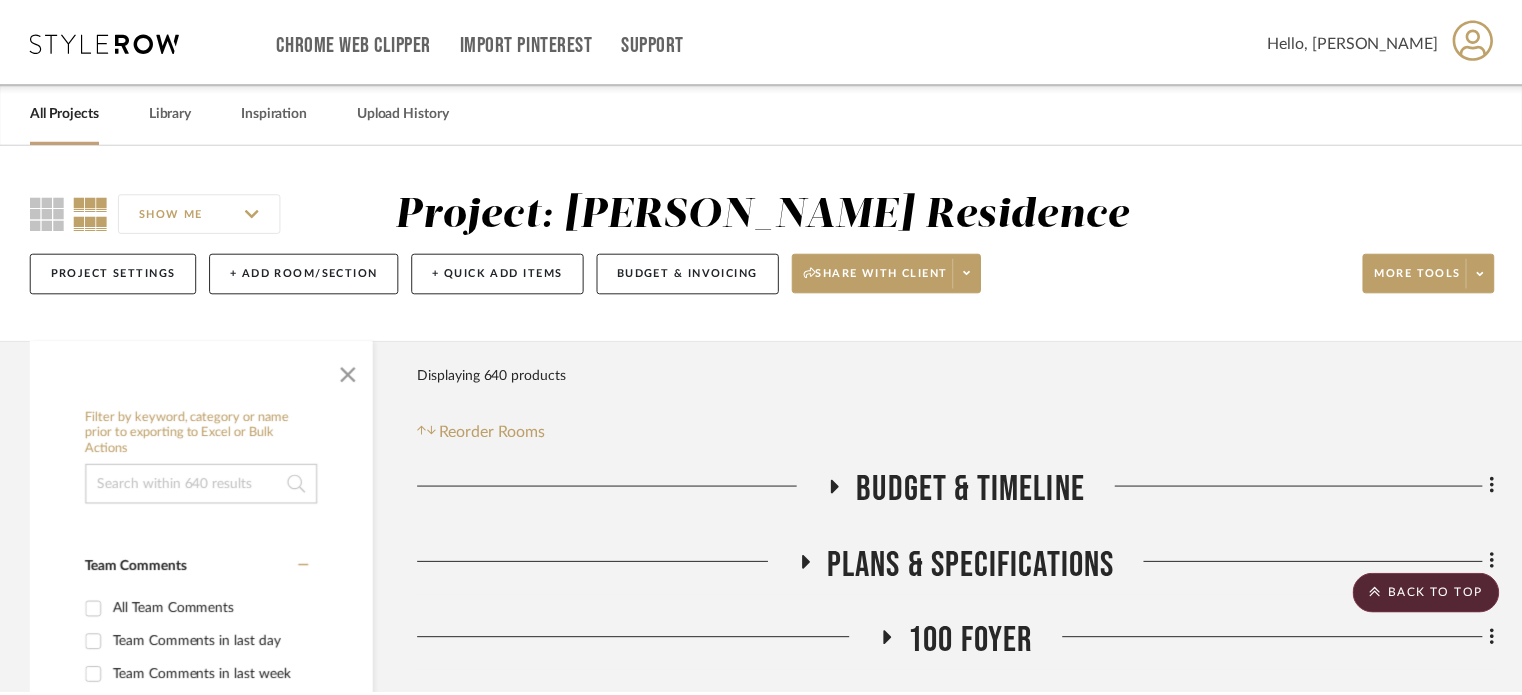 scroll, scrollTop: 7500, scrollLeft: 0, axis: vertical 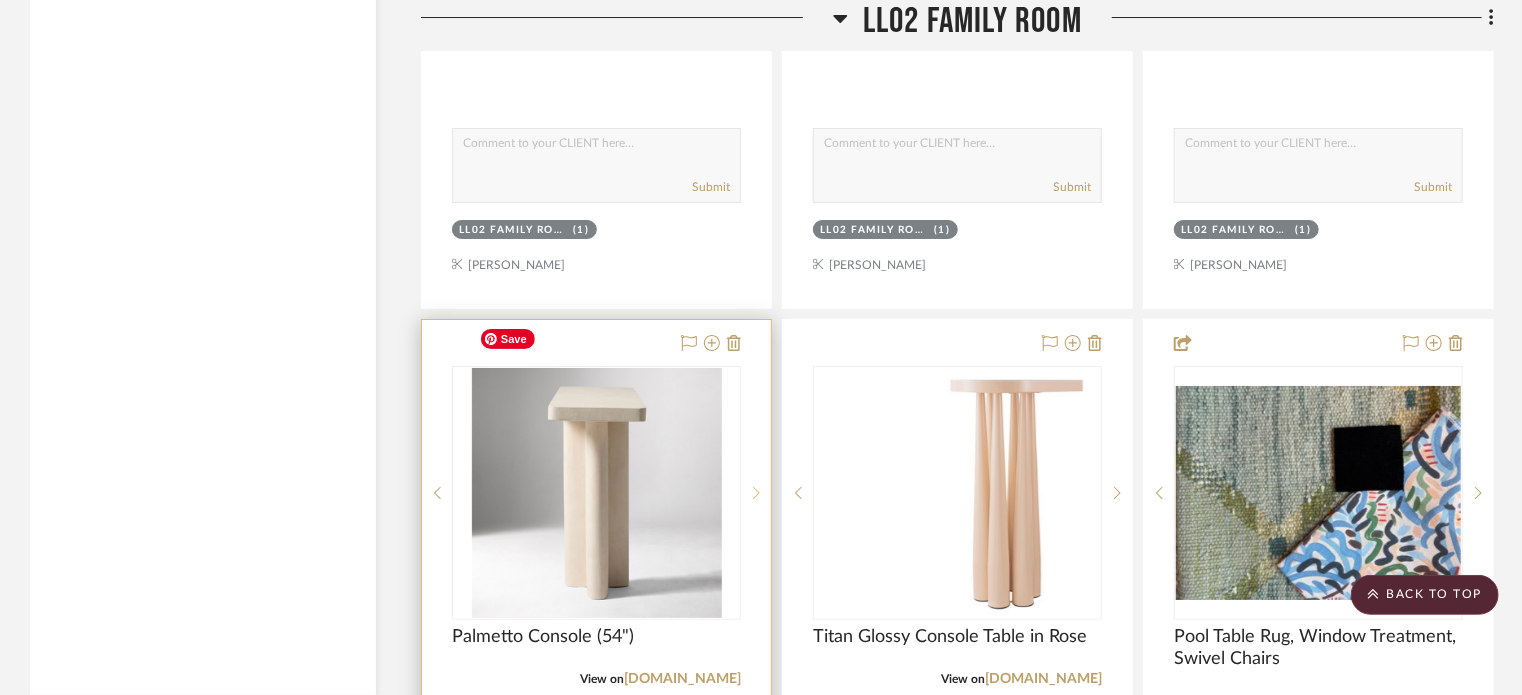 click at bounding box center (756, 493) 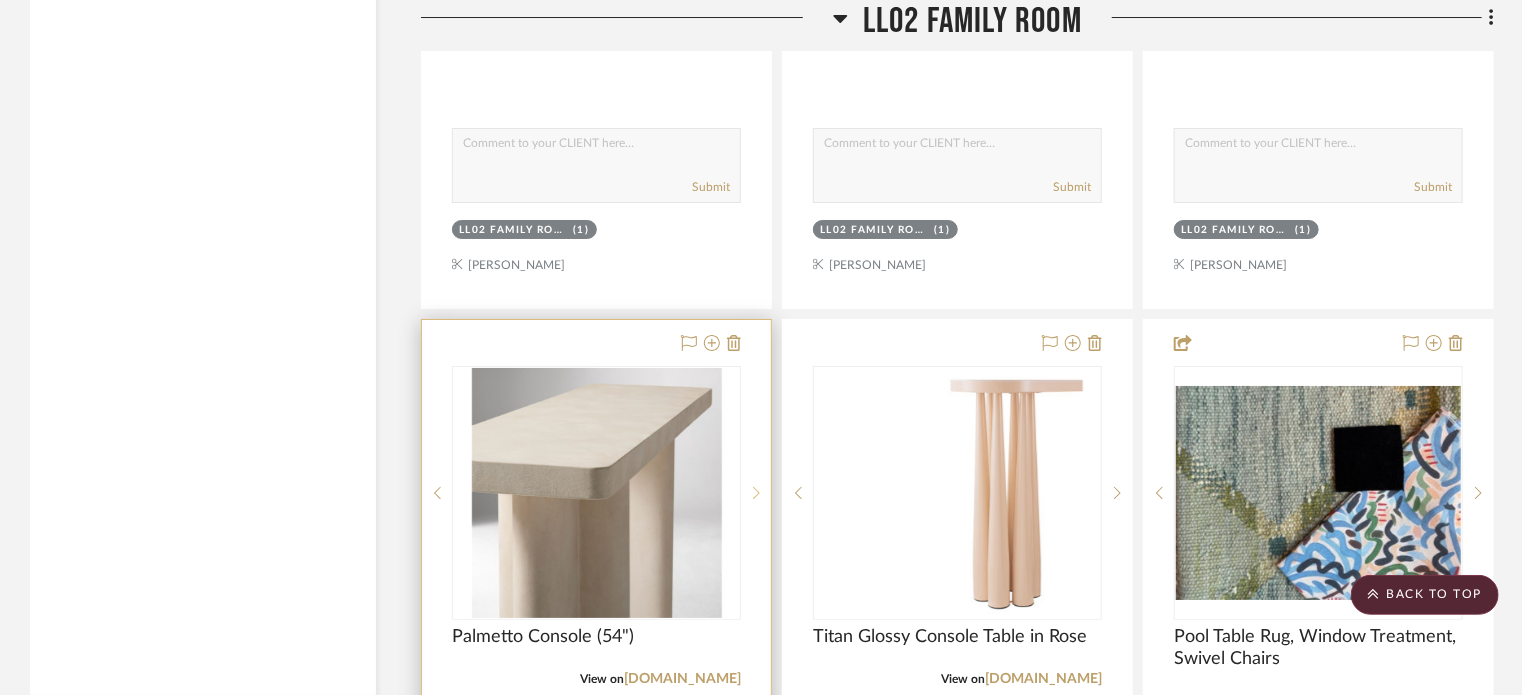 click at bounding box center [756, 493] 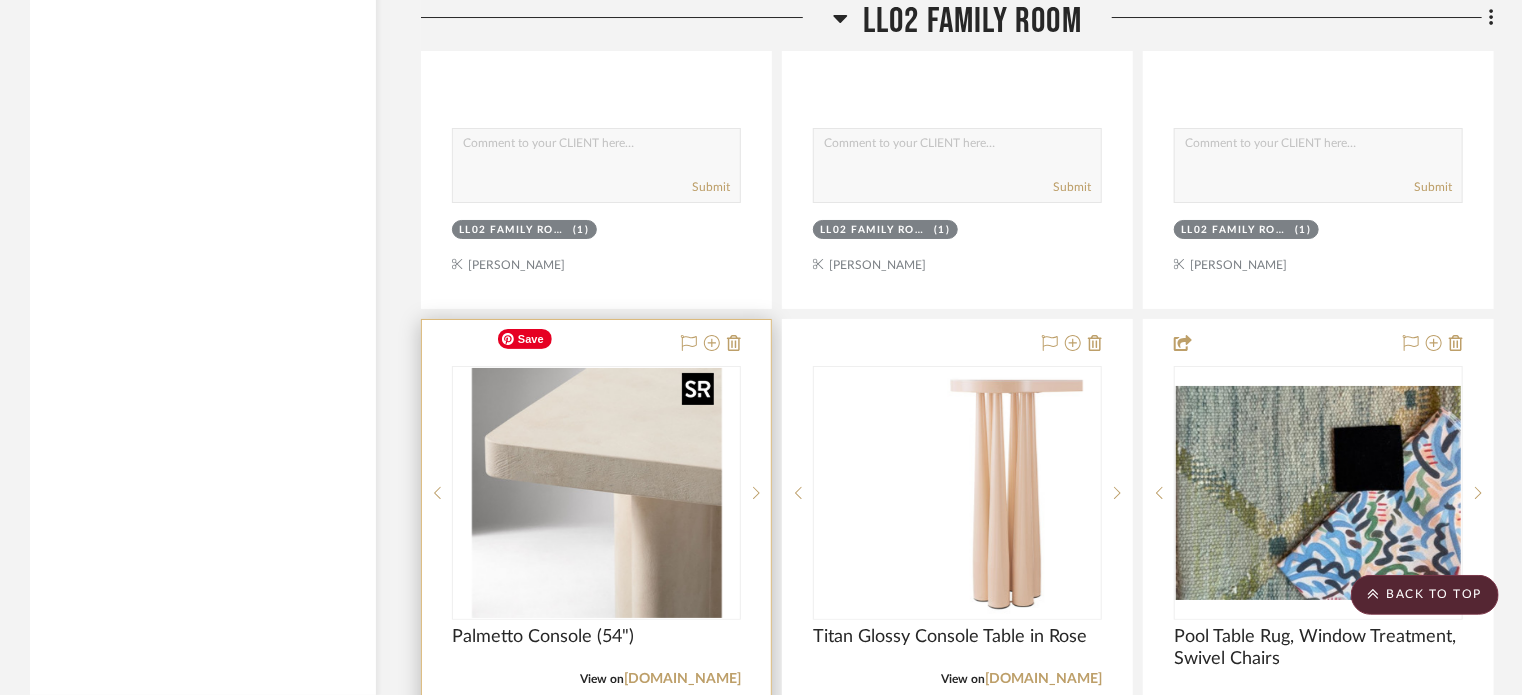 click at bounding box center (597, 493) 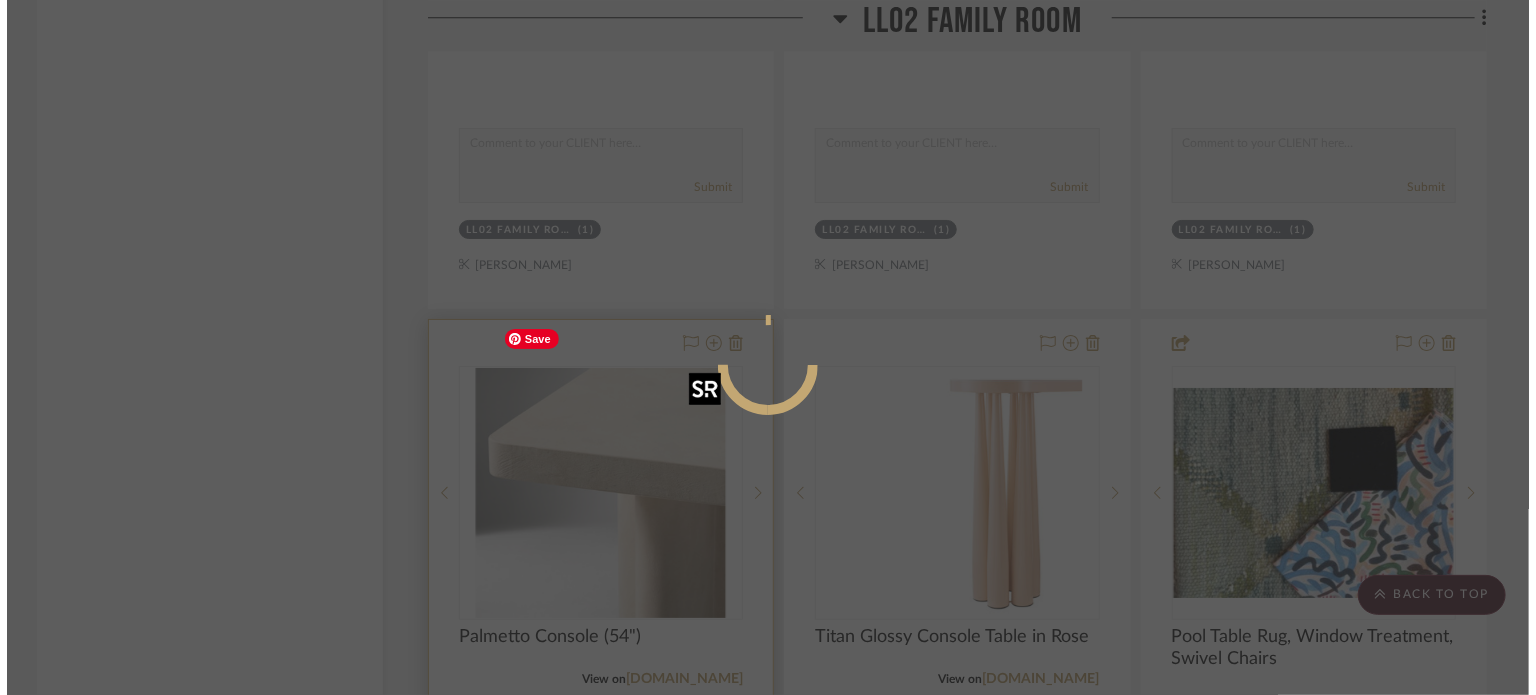 scroll, scrollTop: 0, scrollLeft: 0, axis: both 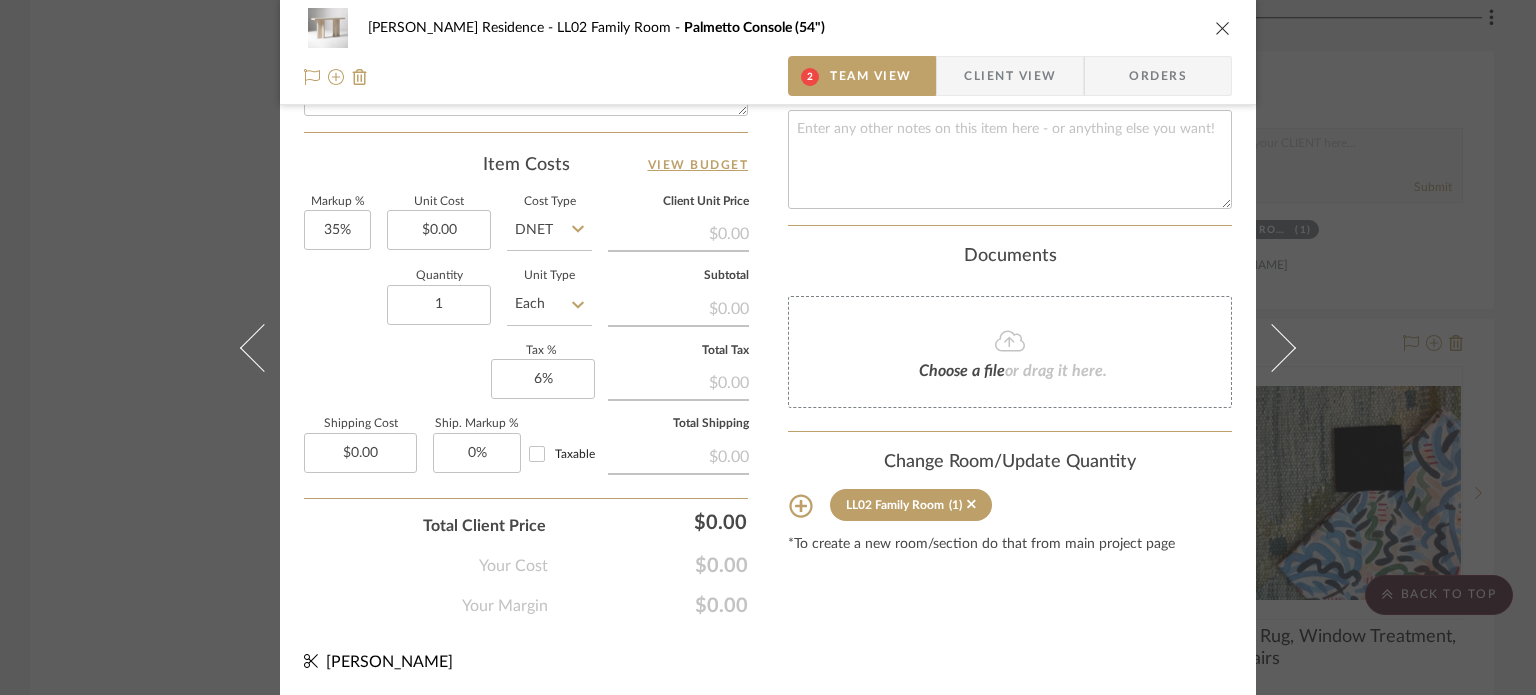 click on "Marupudi Dang Residence LL02 Family Room Palmetto Console (54")" at bounding box center (768, 28) 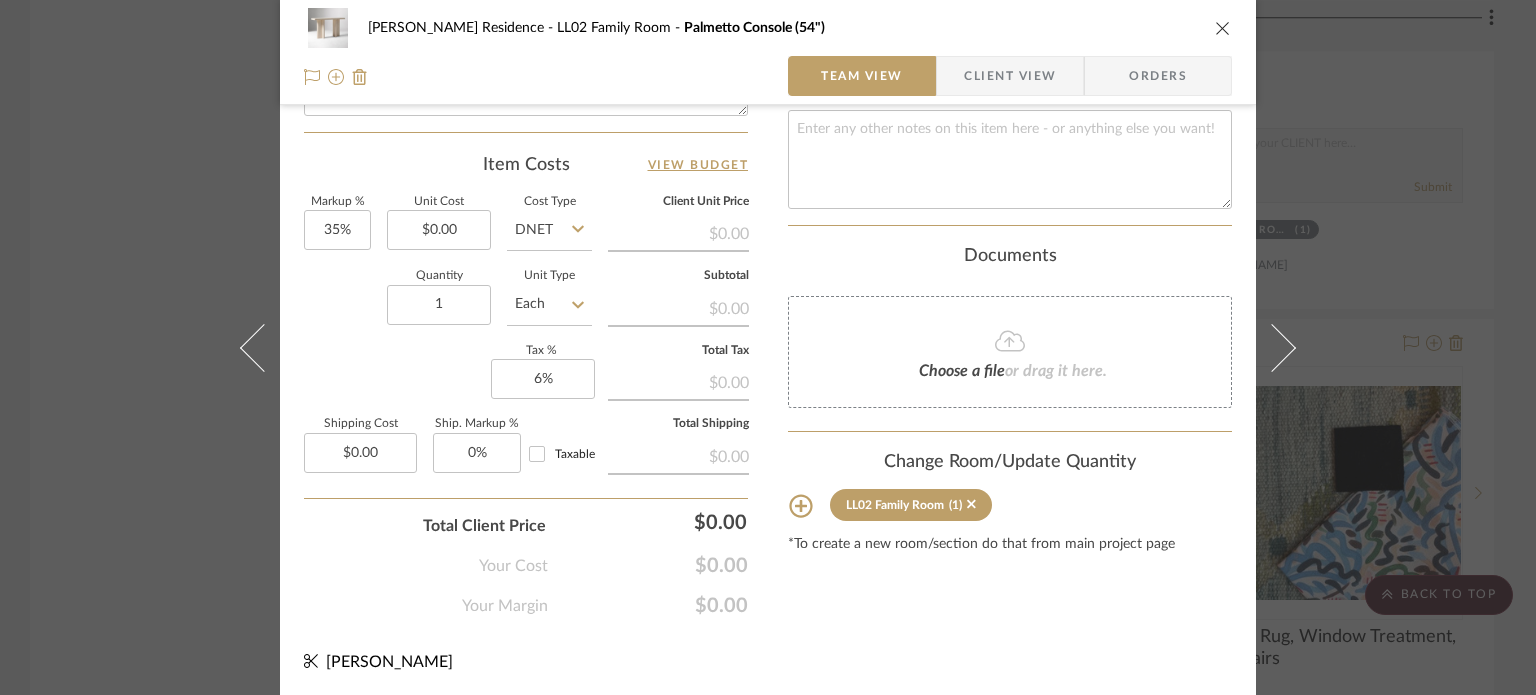 scroll, scrollTop: 174, scrollLeft: 0, axis: vertical 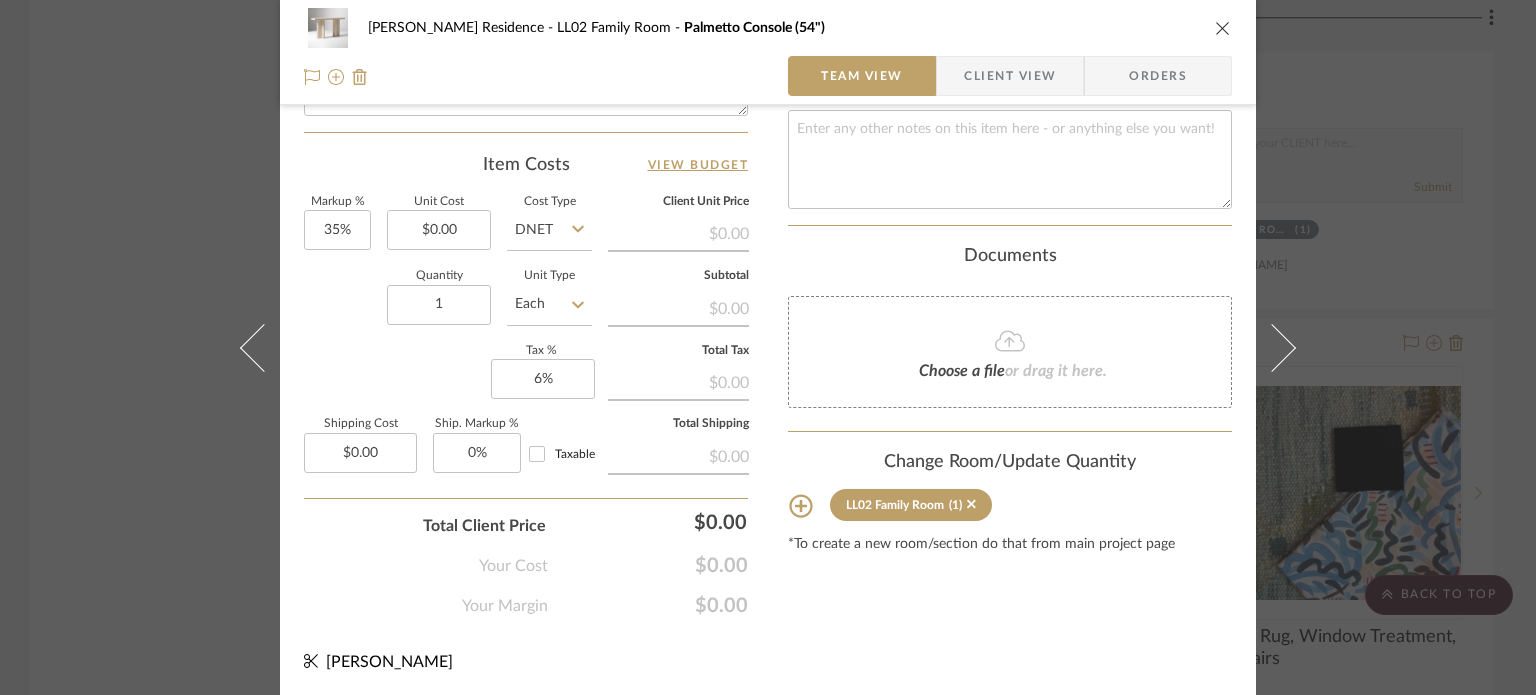click at bounding box center [1223, 28] 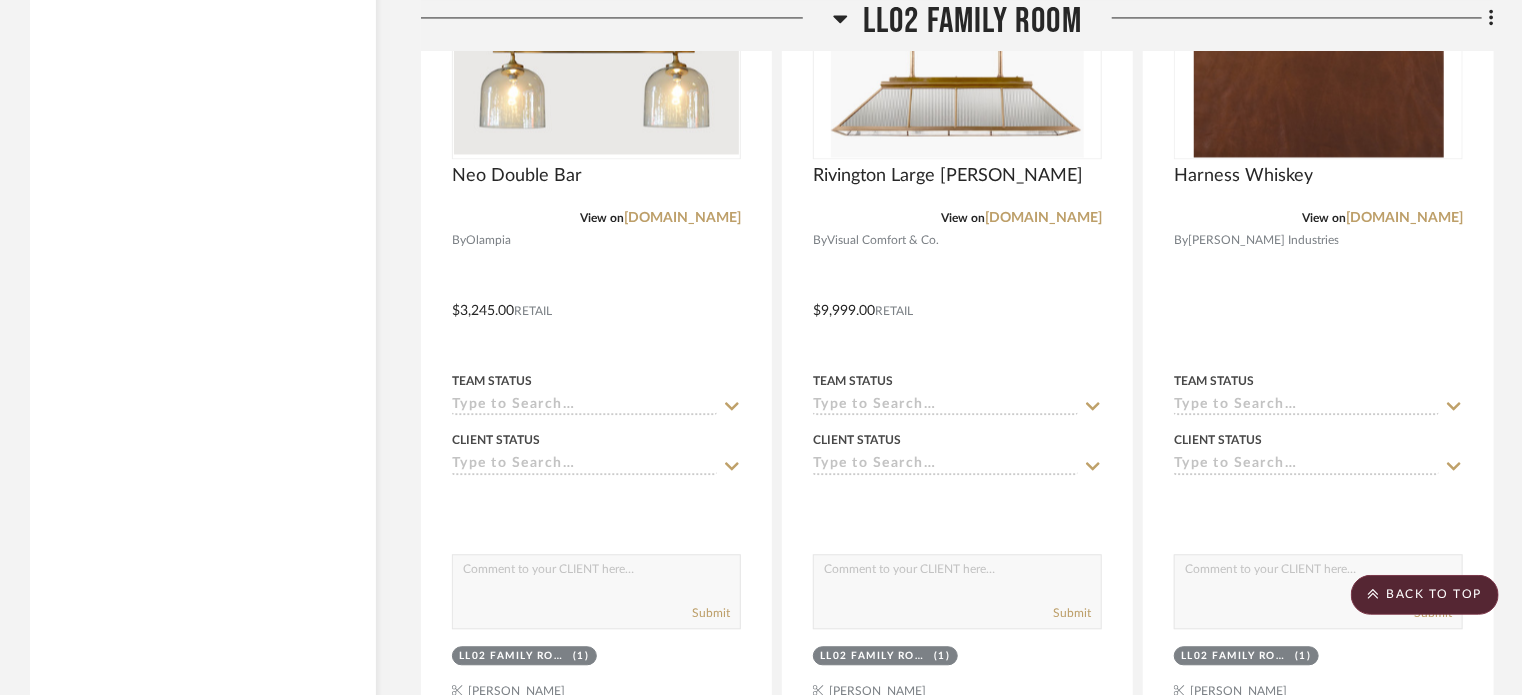 scroll, scrollTop: 9740, scrollLeft: 0, axis: vertical 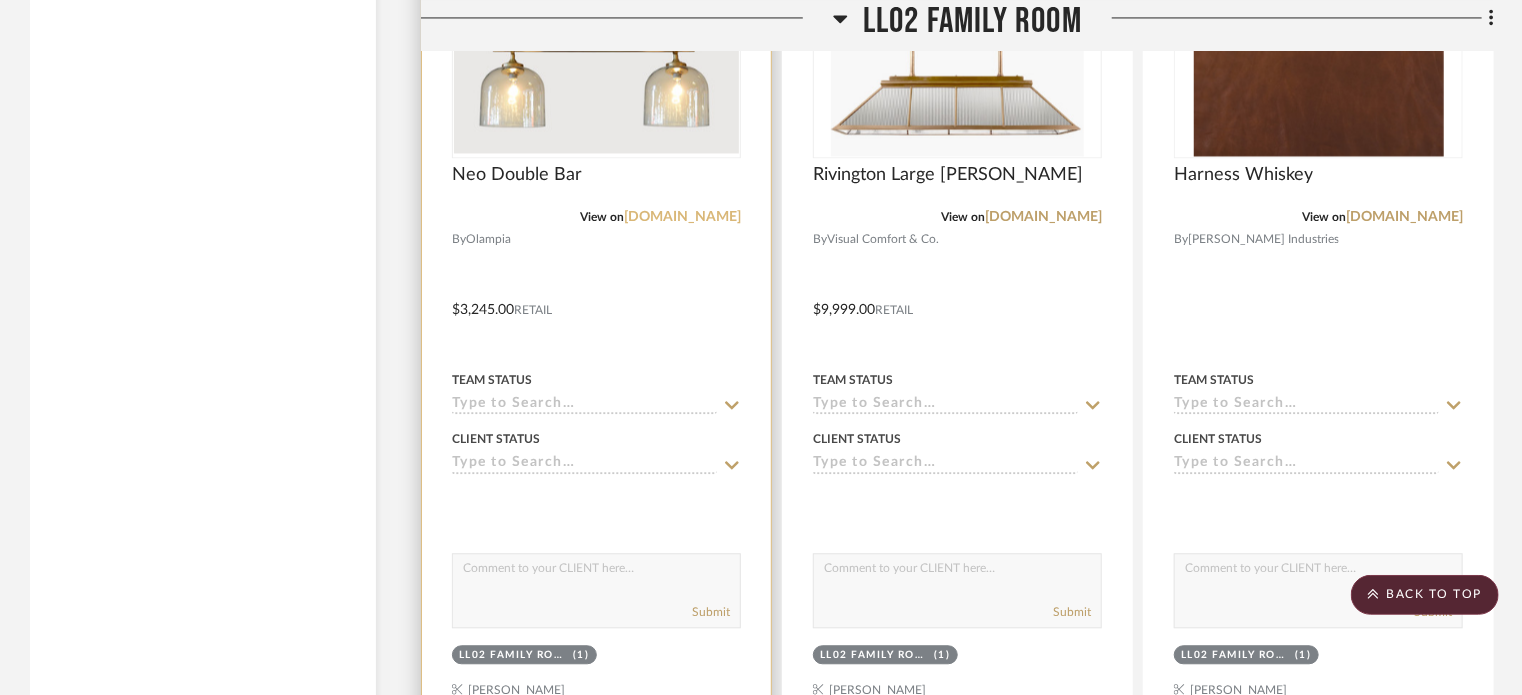 click on "olampia.com" at bounding box center [682, 217] 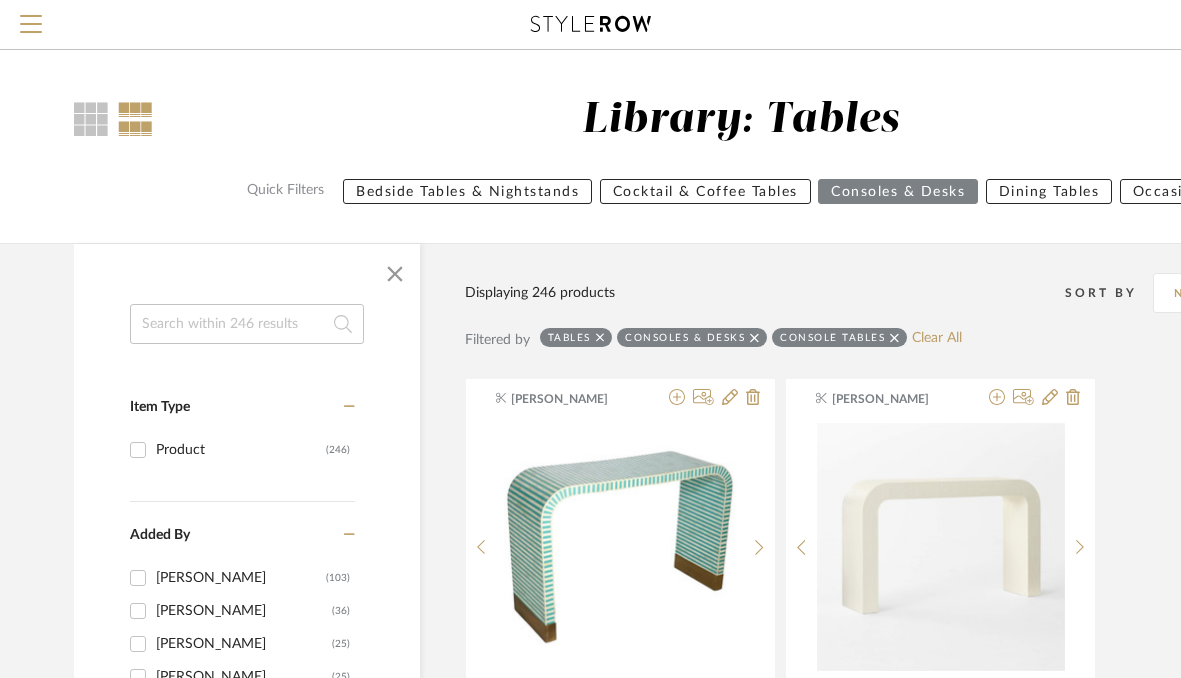 scroll, scrollTop: 19119, scrollLeft: 0, axis: vertical 